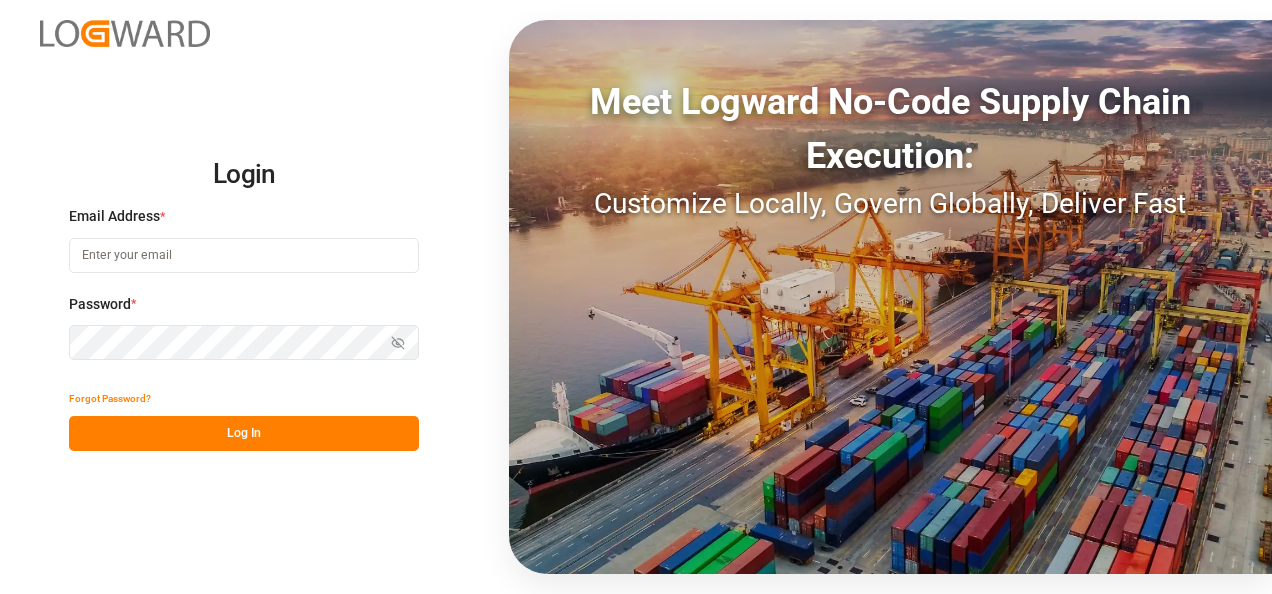 scroll, scrollTop: 0, scrollLeft: 0, axis: both 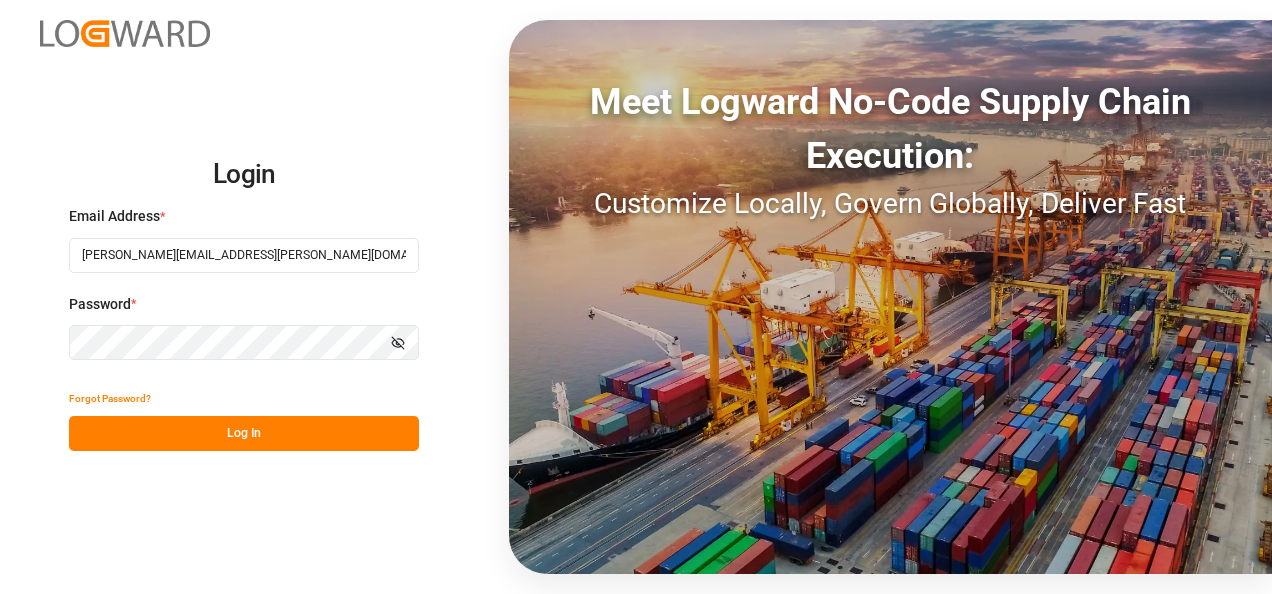 click on "Log In" at bounding box center (244, 433) 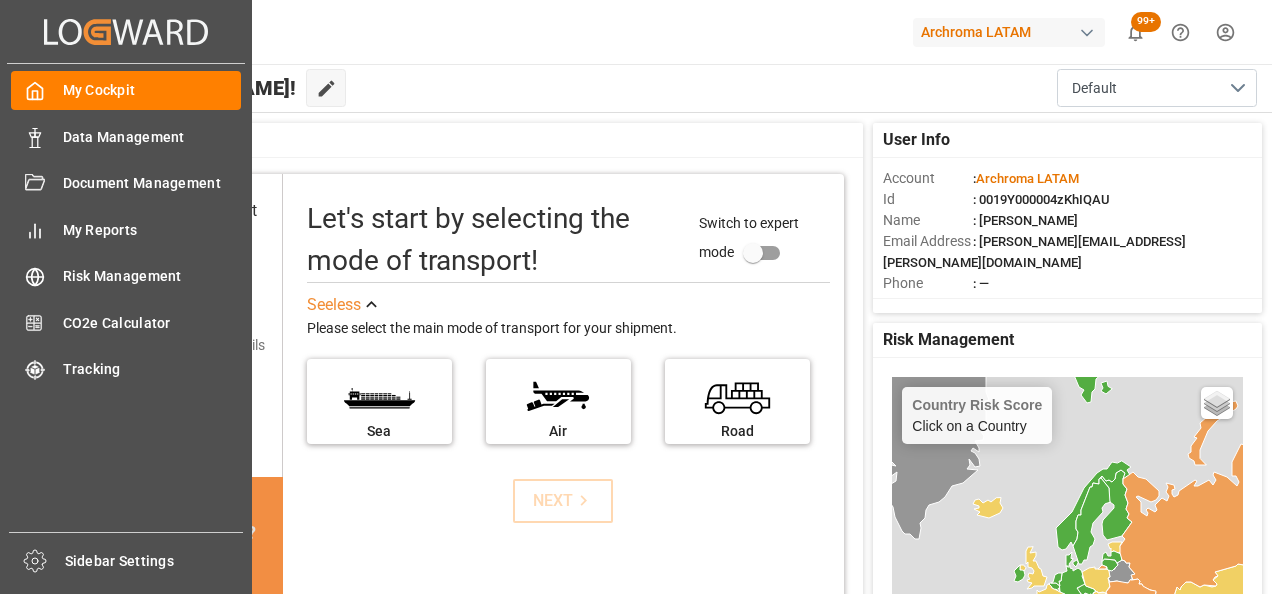 click on "Data Management" at bounding box center [152, 137] 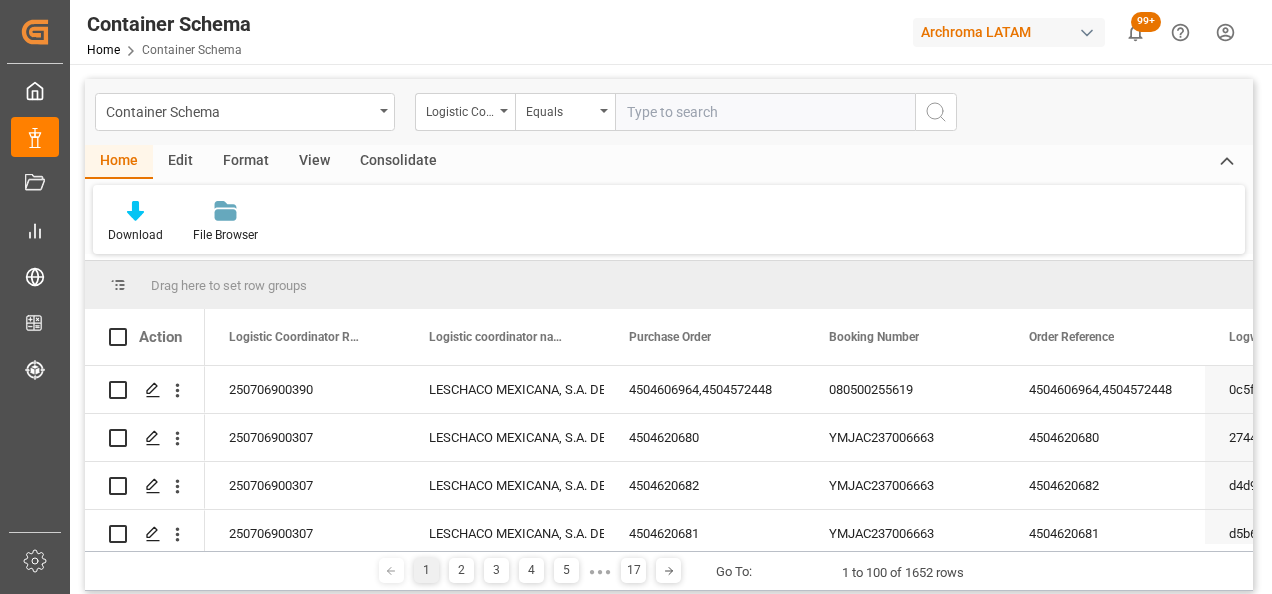 click on "Container Schema" at bounding box center (245, 112) 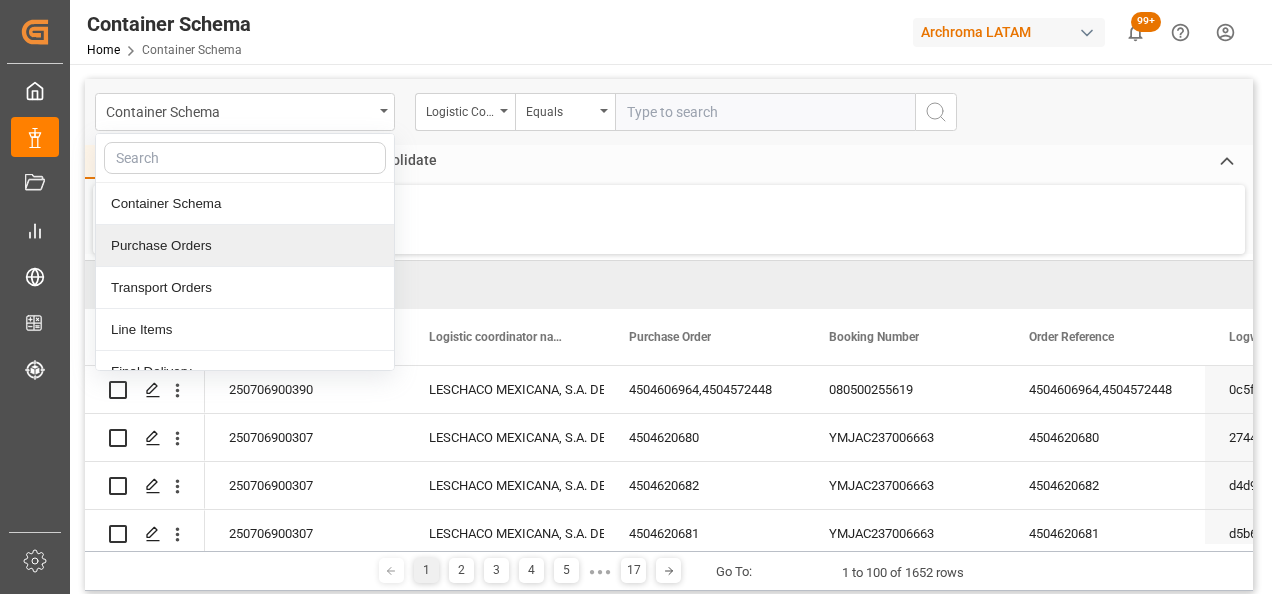 click on "Purchase Orders" at bounding box center [245, 246] 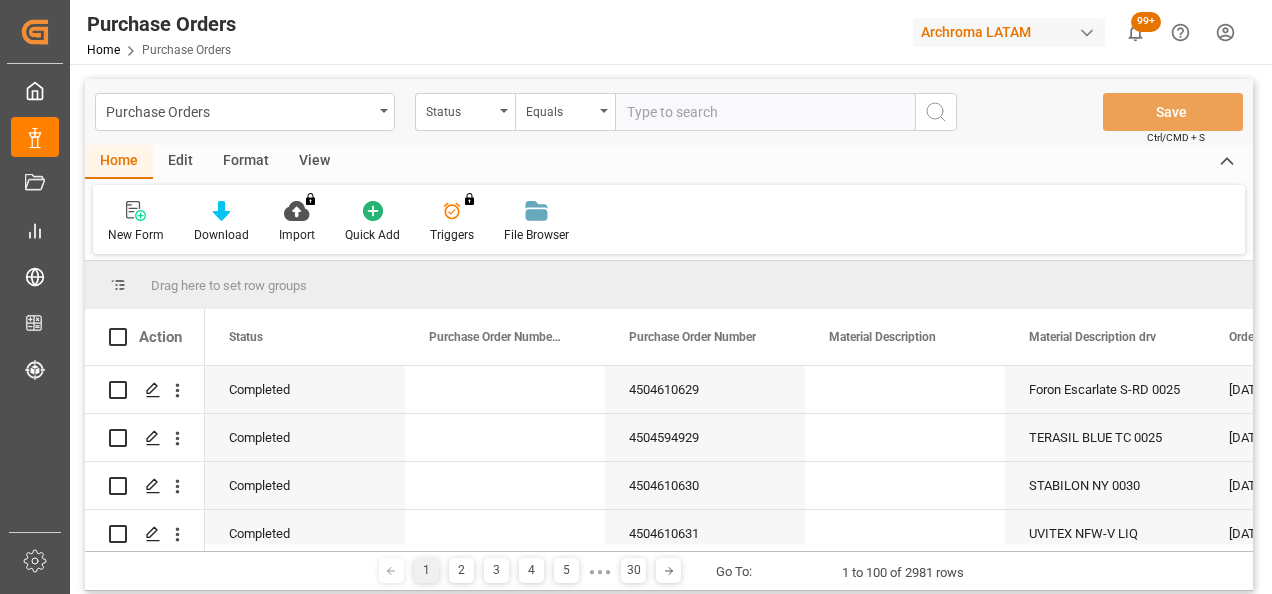 click on "Status" at bounding box center [465, 112] 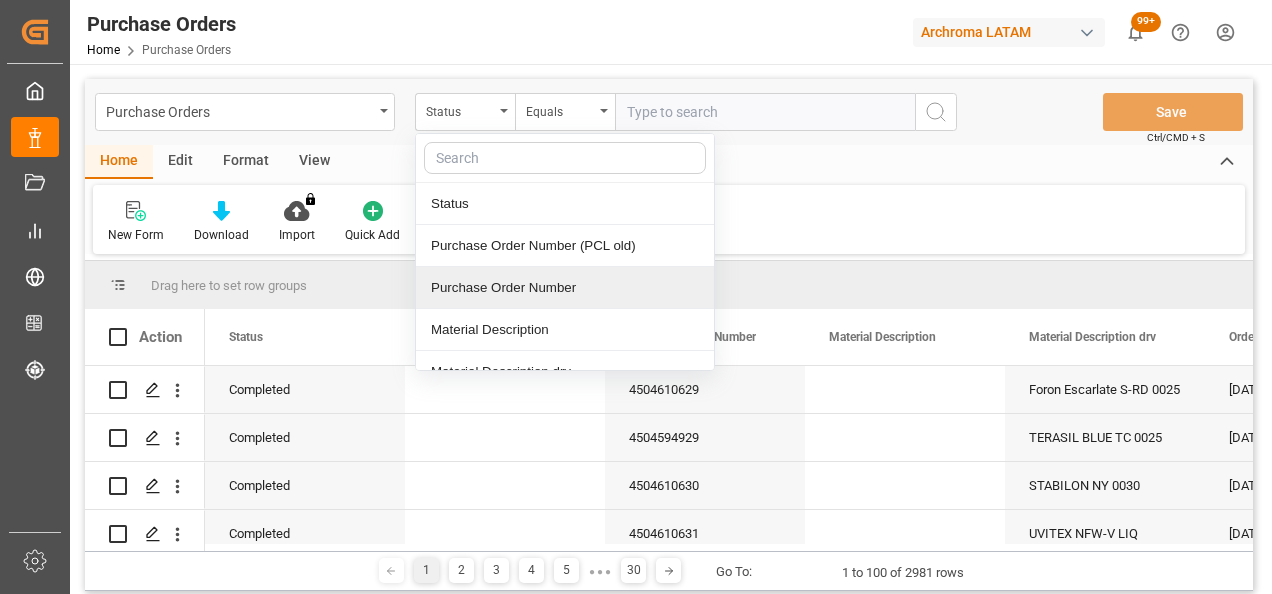 drag, startPoint x: 527, startPoint y: 286, endPoint x: 574, endPoint y: 198, distance: 99.764725 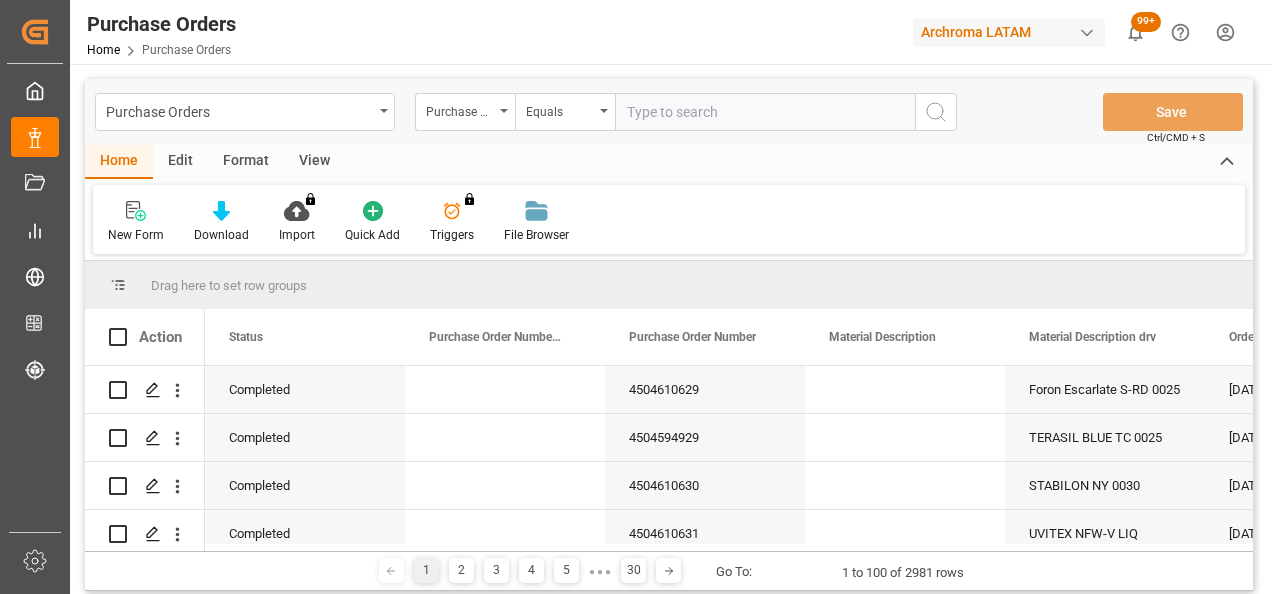 click at bounding box center [765, 112] 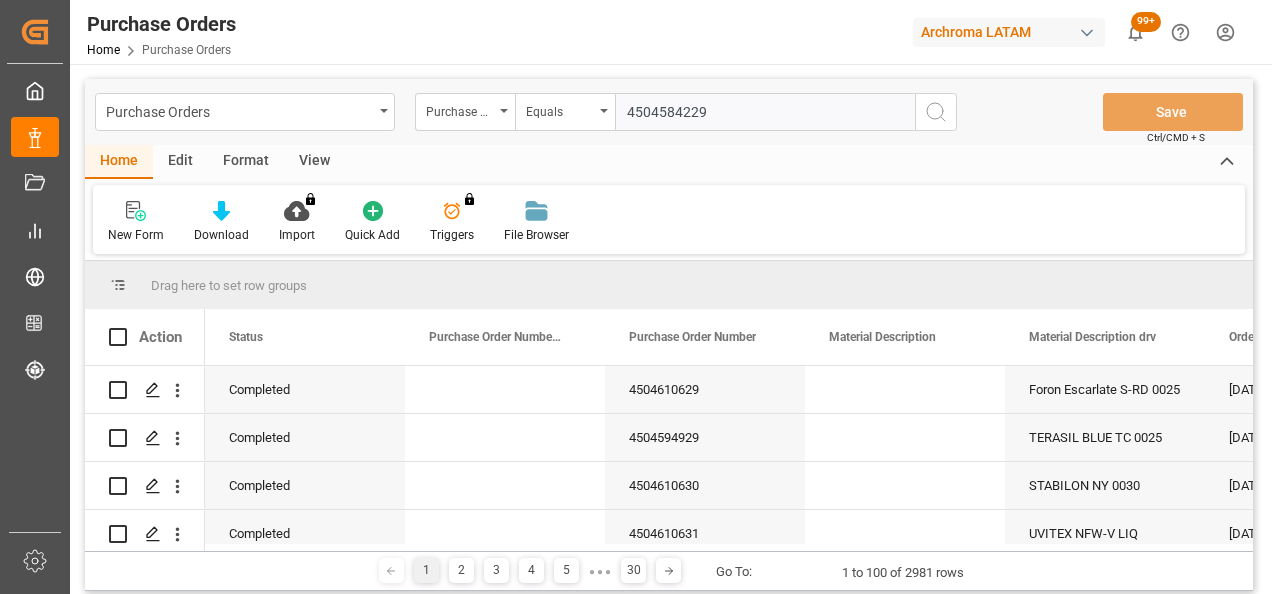 type 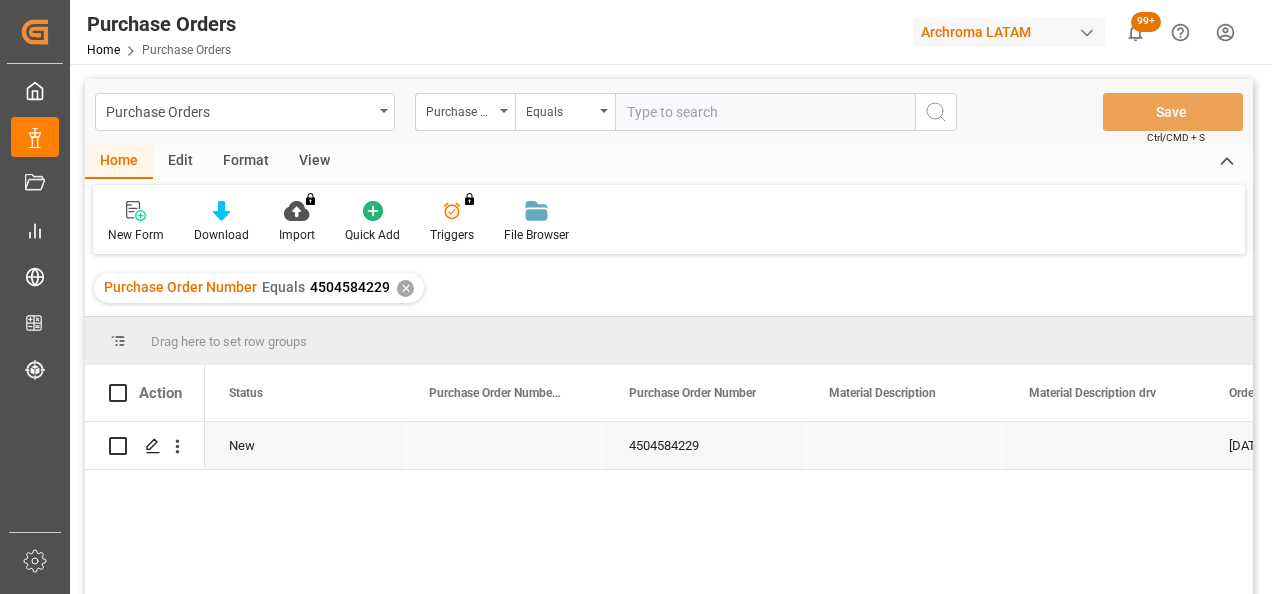 click 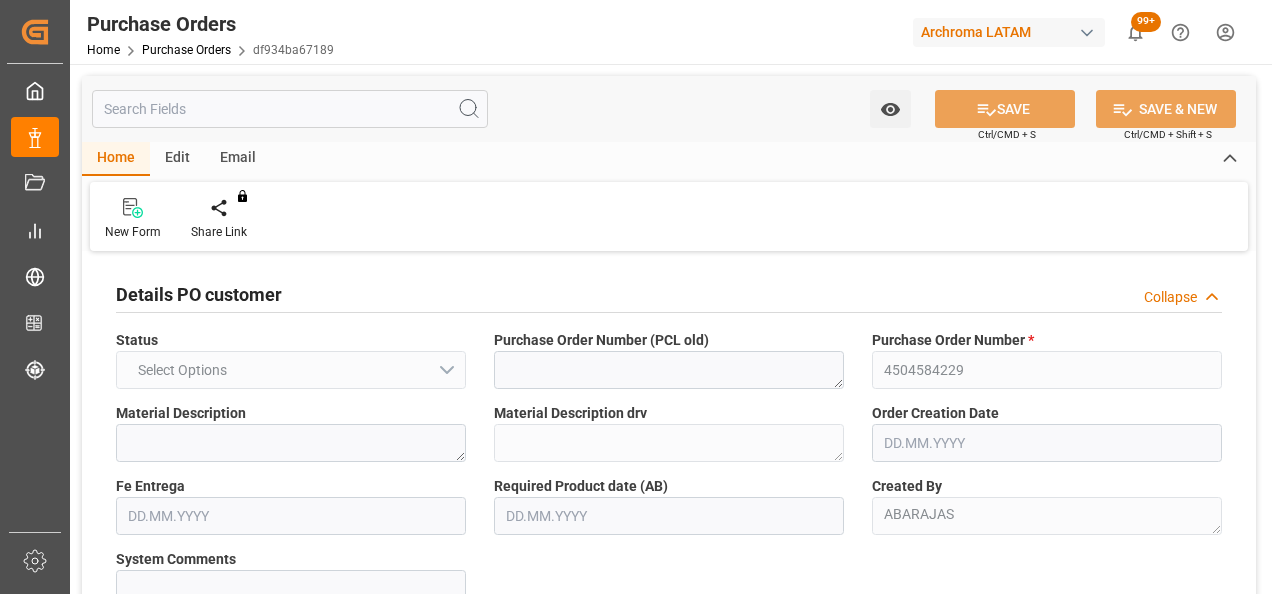 type on "1" 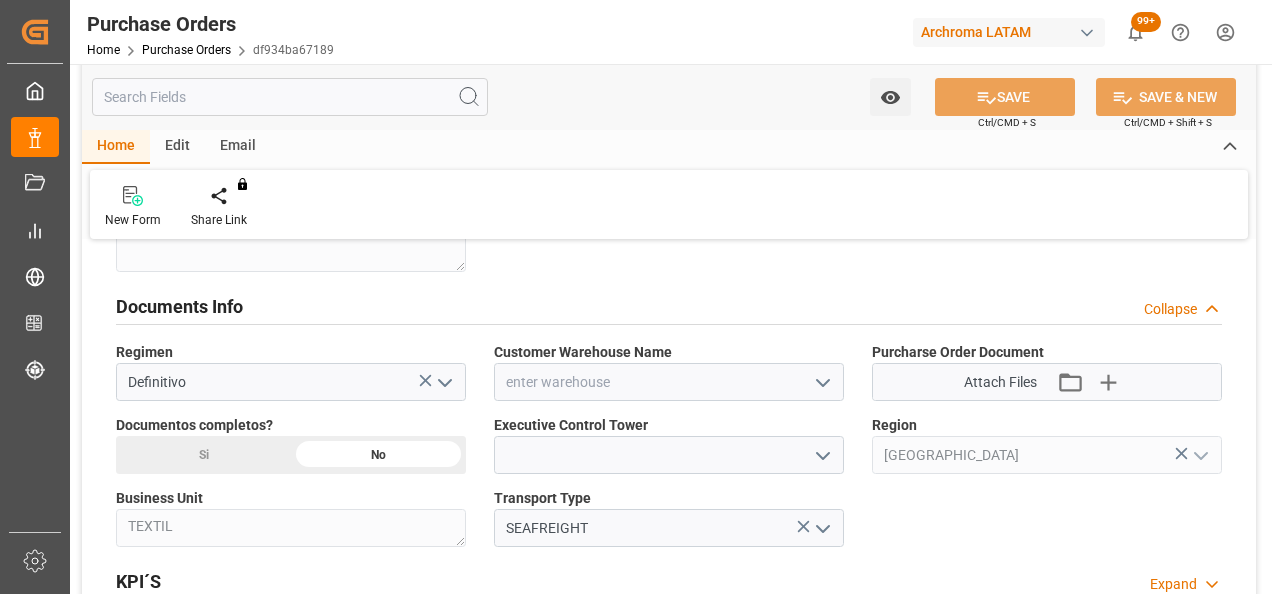 scroll, scrollTop: 1400, scrollLeft: 0, axis: vertical 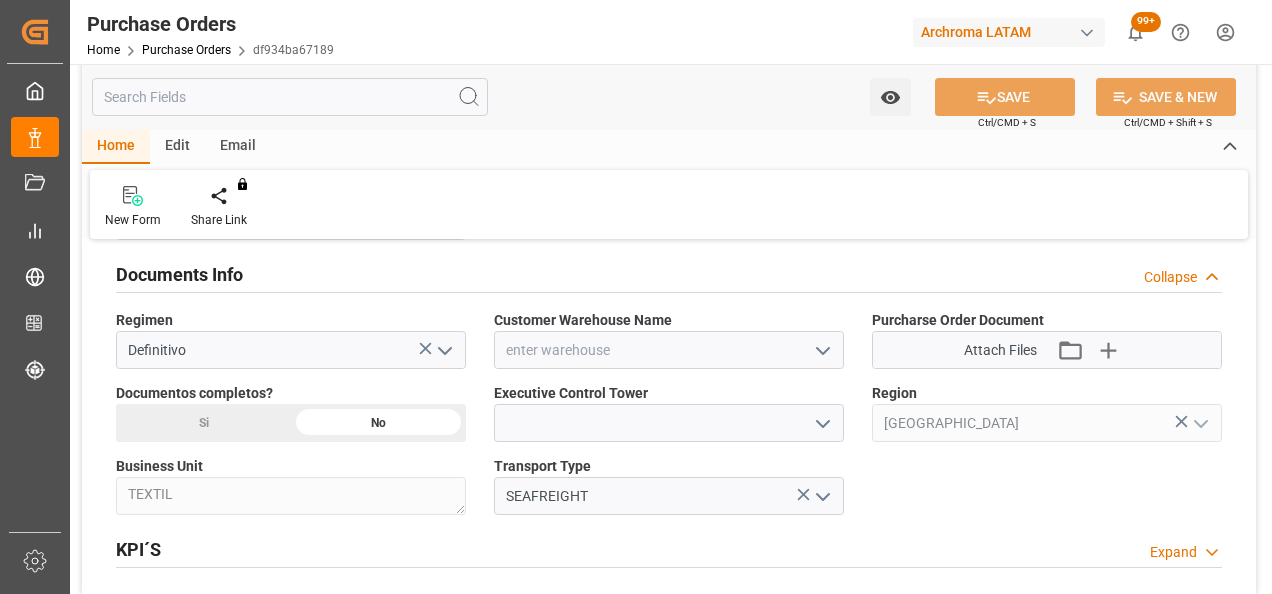 click 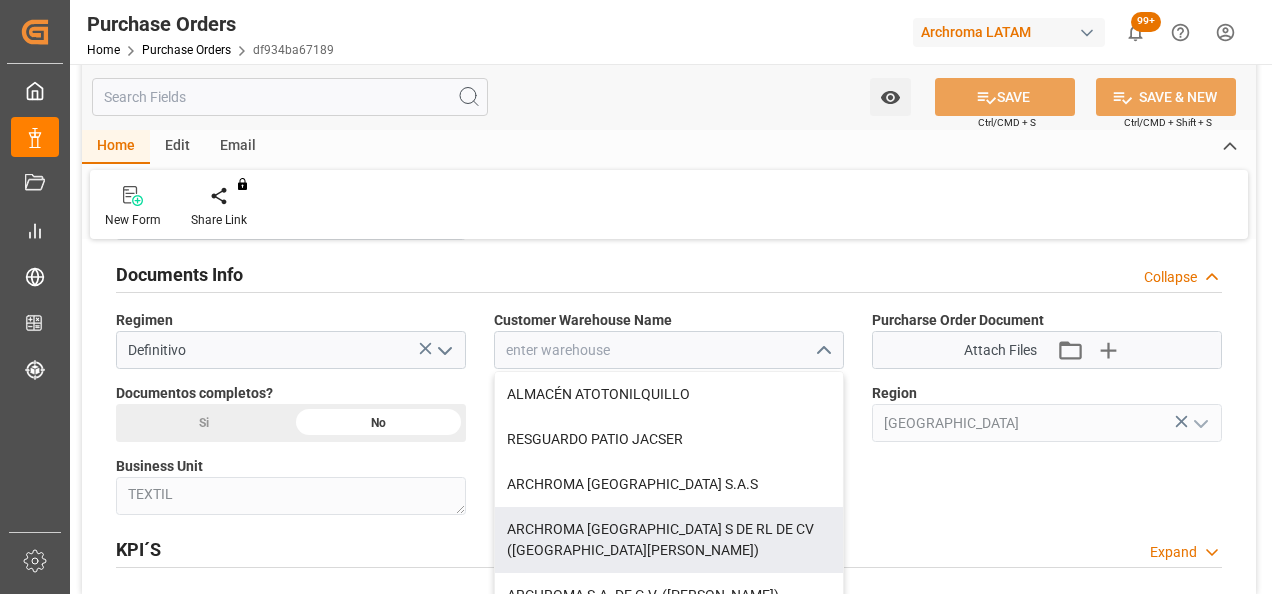 click on "ARCHROMA [GEOGRAPHIC_DATA] S DE RL DE CV ([GEOGRAPHIC_DATA][PERSON_NAME])" at bounding box center [669, 540] 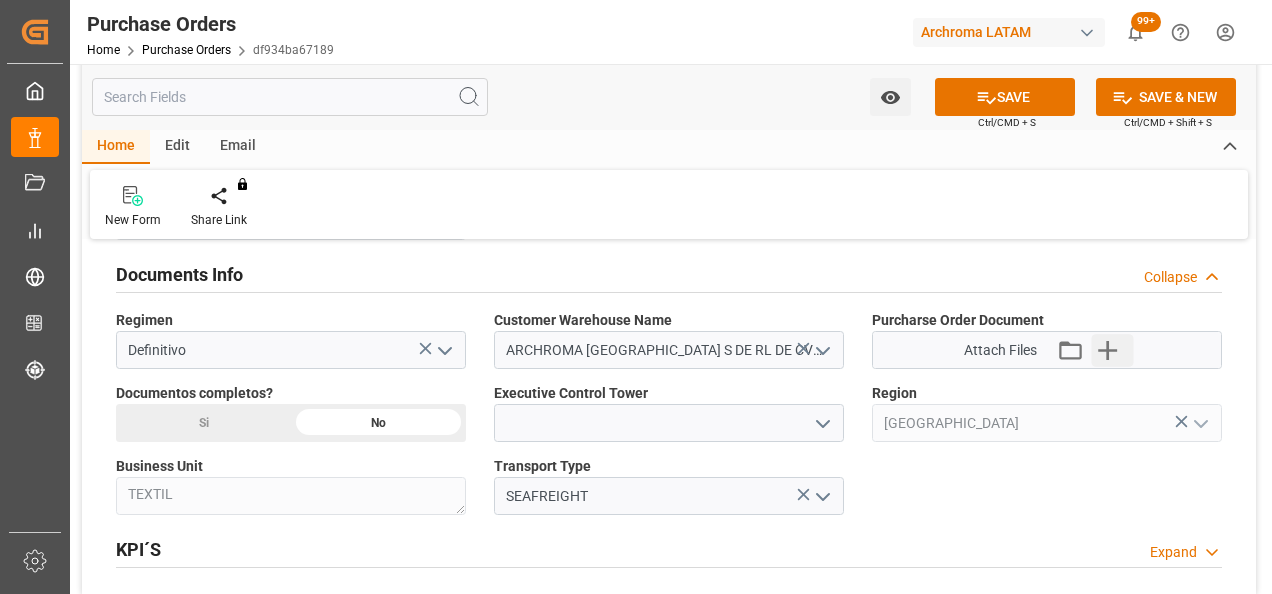 click 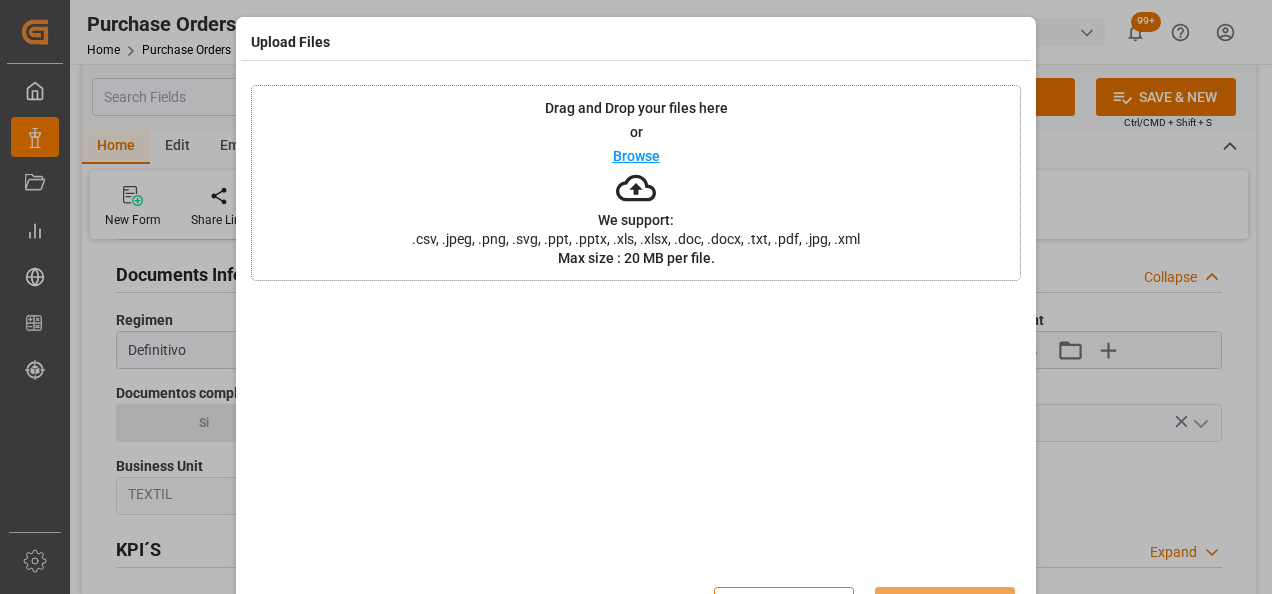 click on "Drag and Drop your files here or Browse We support: .csv, .jpeg, .png, .svg, .ppt, .pptx, .xls, .xlsx, .doc, .docx, .txt, .pdf, .jpg, .xml Max size : 20 MB per file." at bounding box center (636, 183) 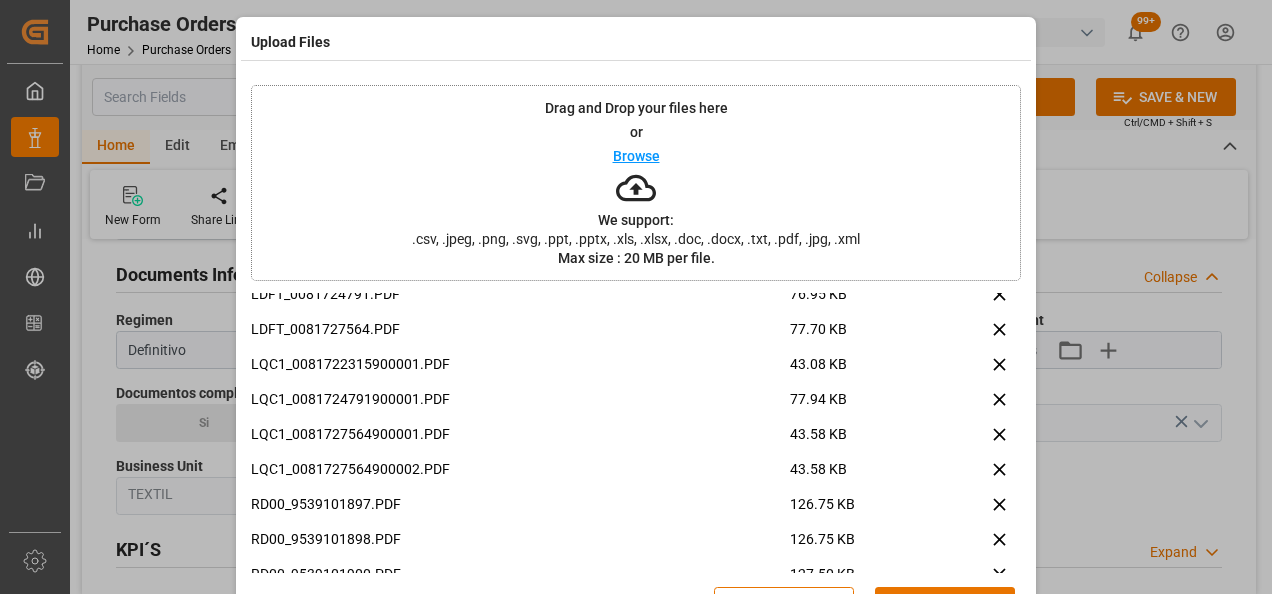 scroll, scrollTop: 84, scrollLeft: 0, axis: vertical 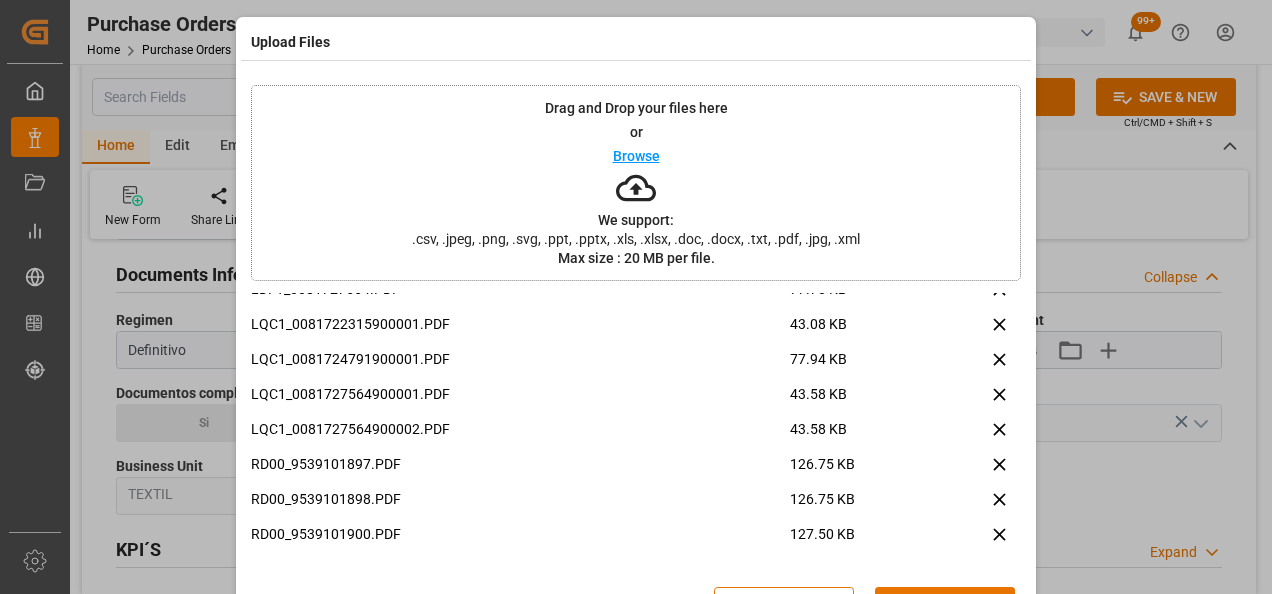 click on "Upload" at bounding box center (945, 606) 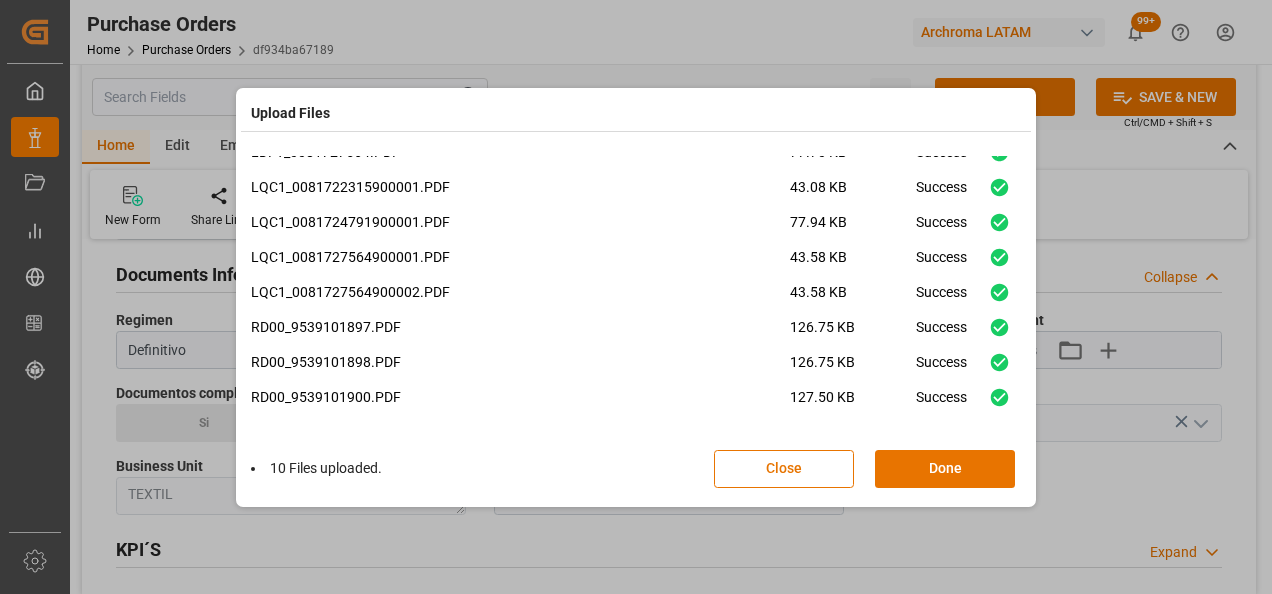 click on "Done" at bounding box center [945, 469] 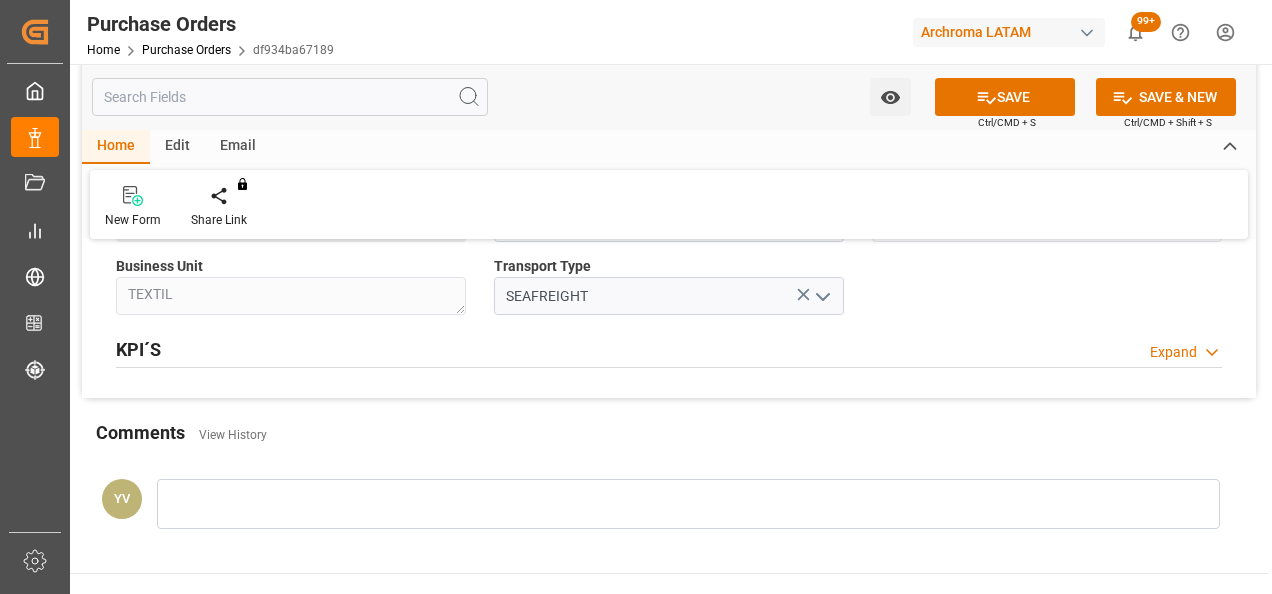 scroll, scrollTop: 1500, scrollLeft: 0, axis: vertical 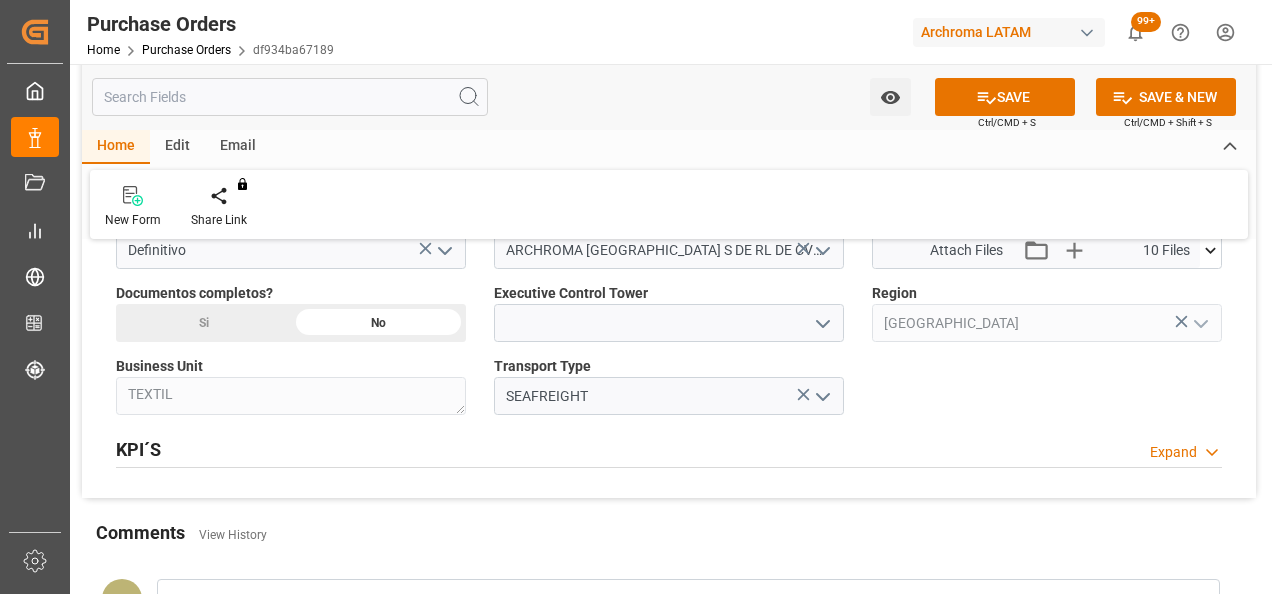 click 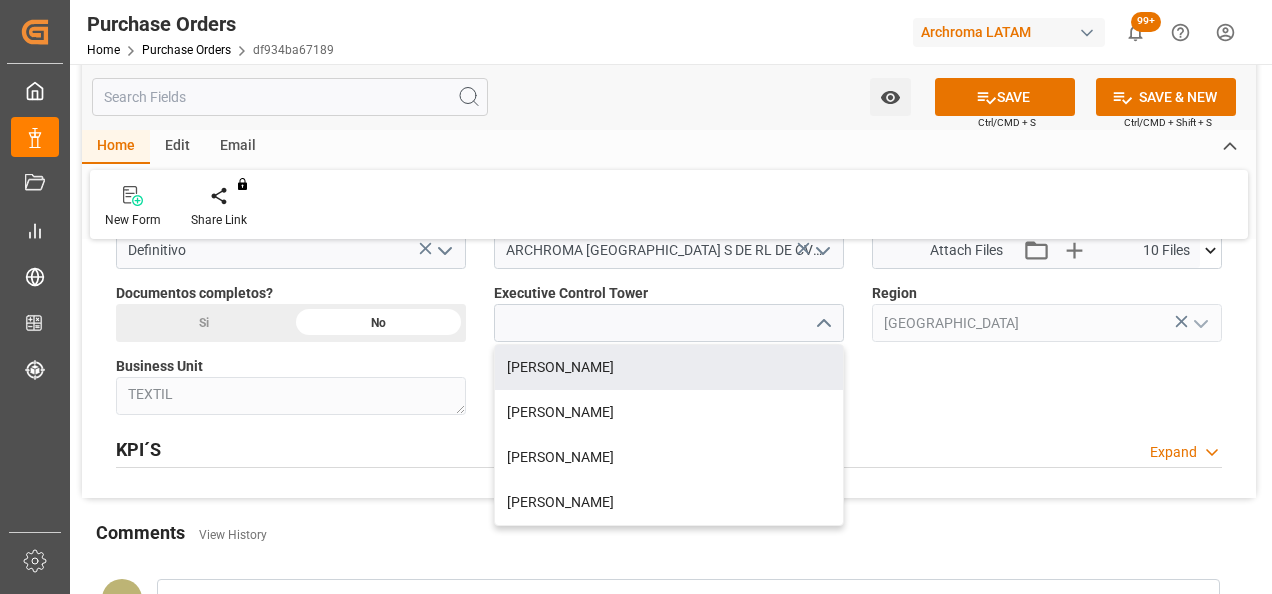 click on "[PERSON_NAME]" at bounding box center [669, 367] 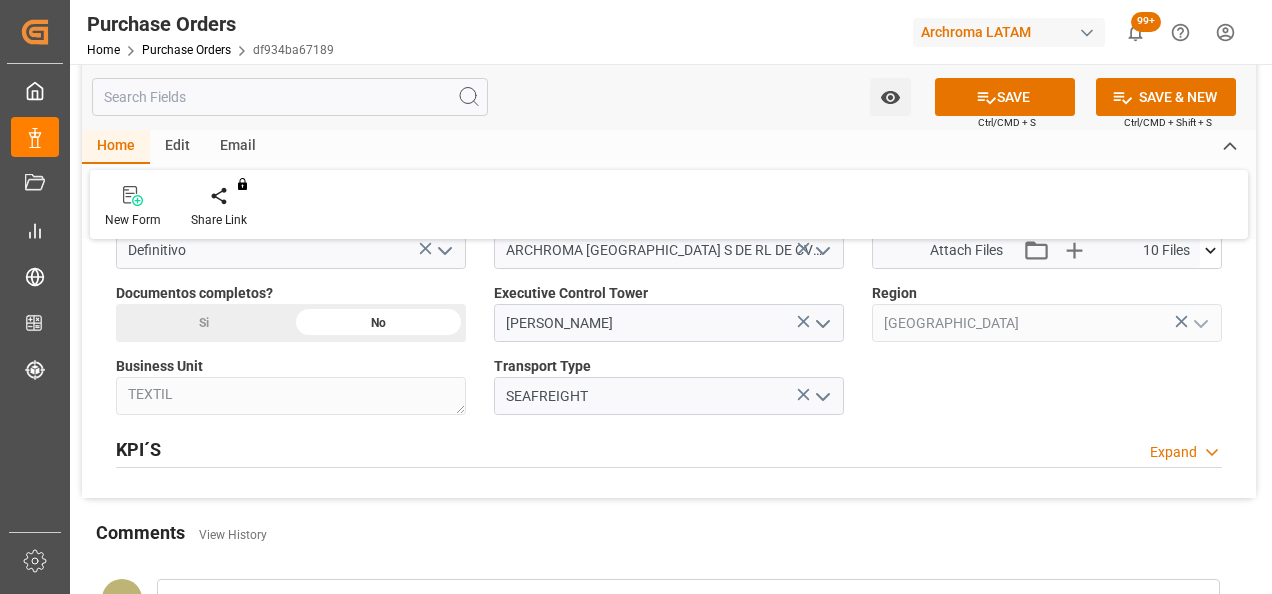 scroll, scrollTop: 1700, scrollLeft: 0, axis: vertical 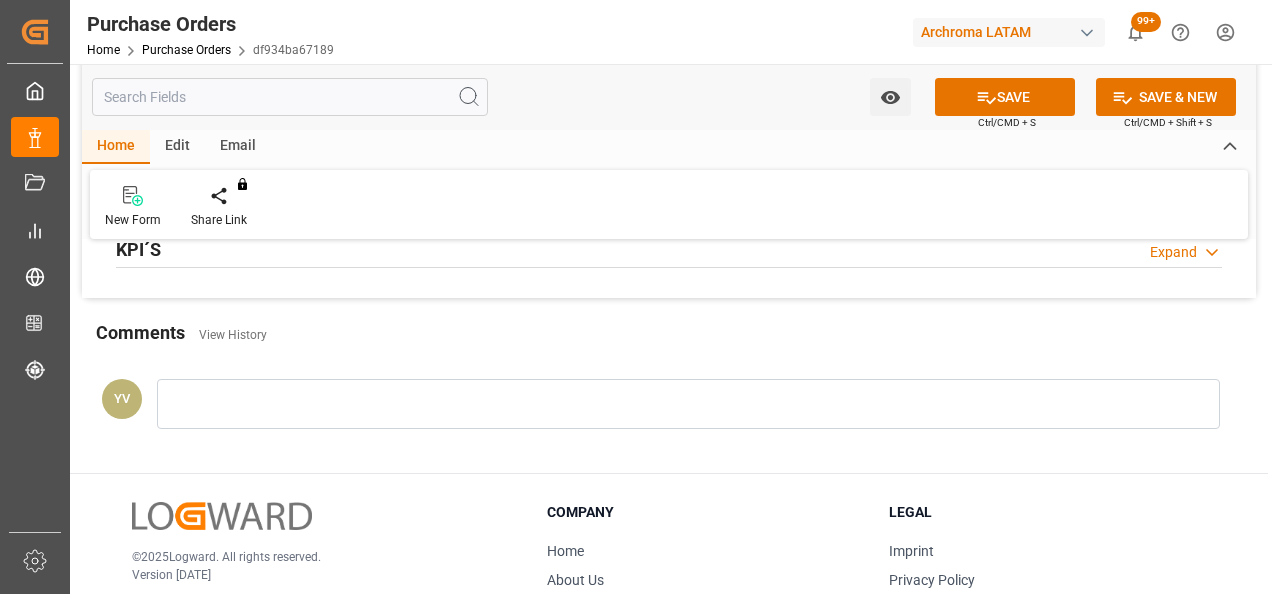 click at bounding box center (688, 404) 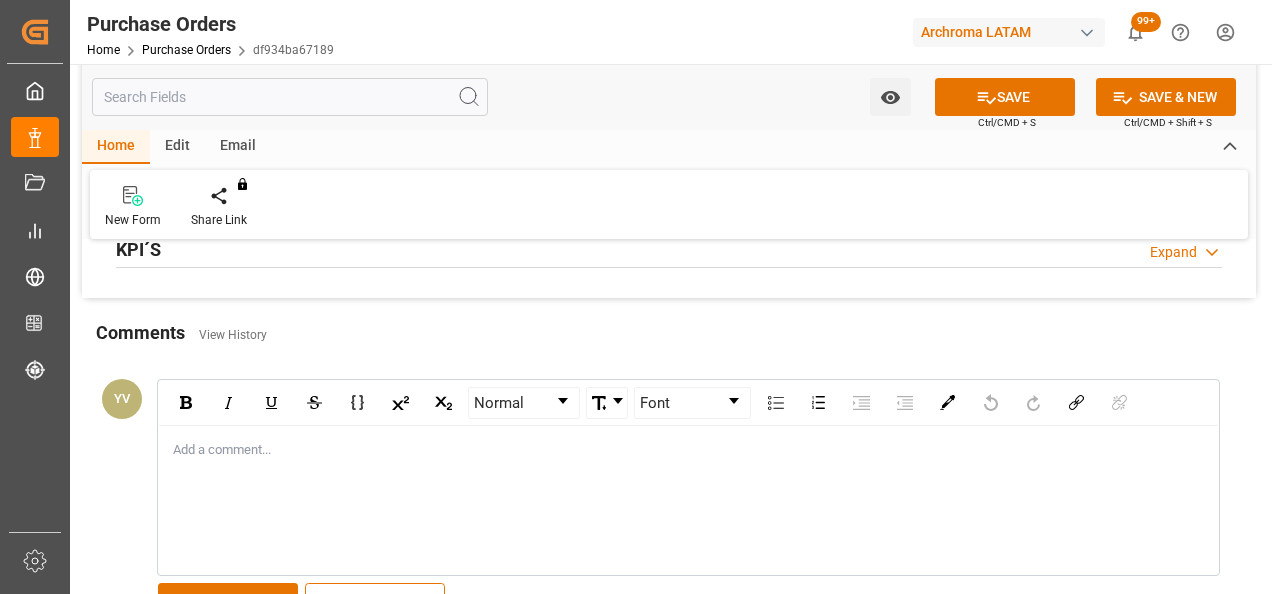 click on "Add a comment..." at bounding box center (688, 500) 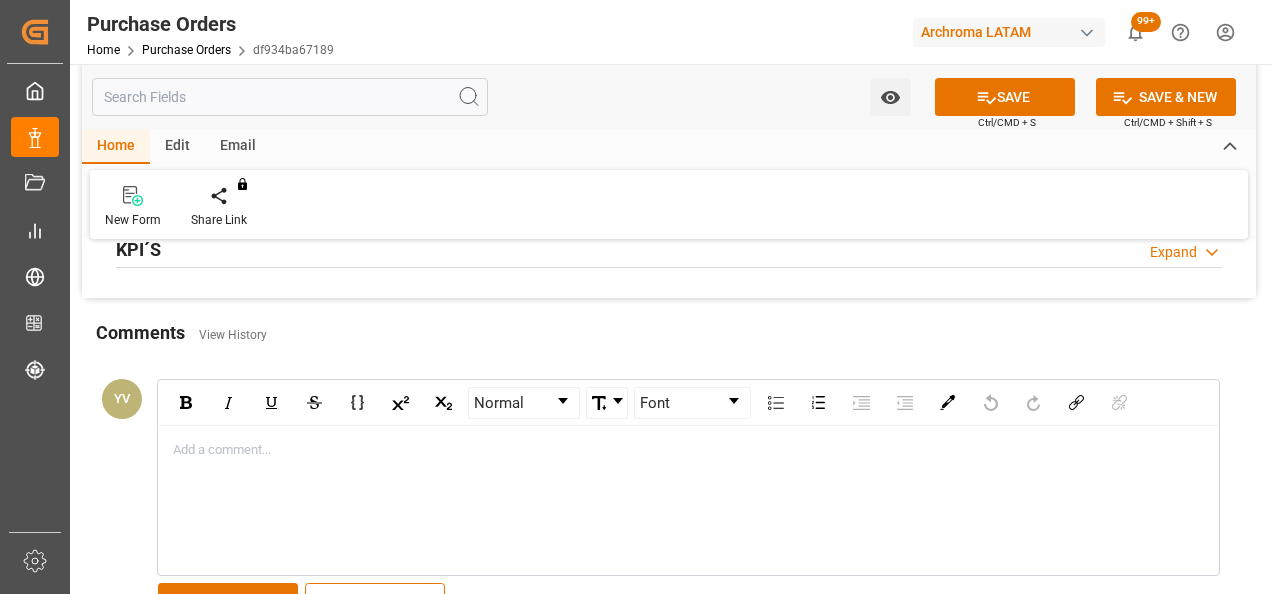 type 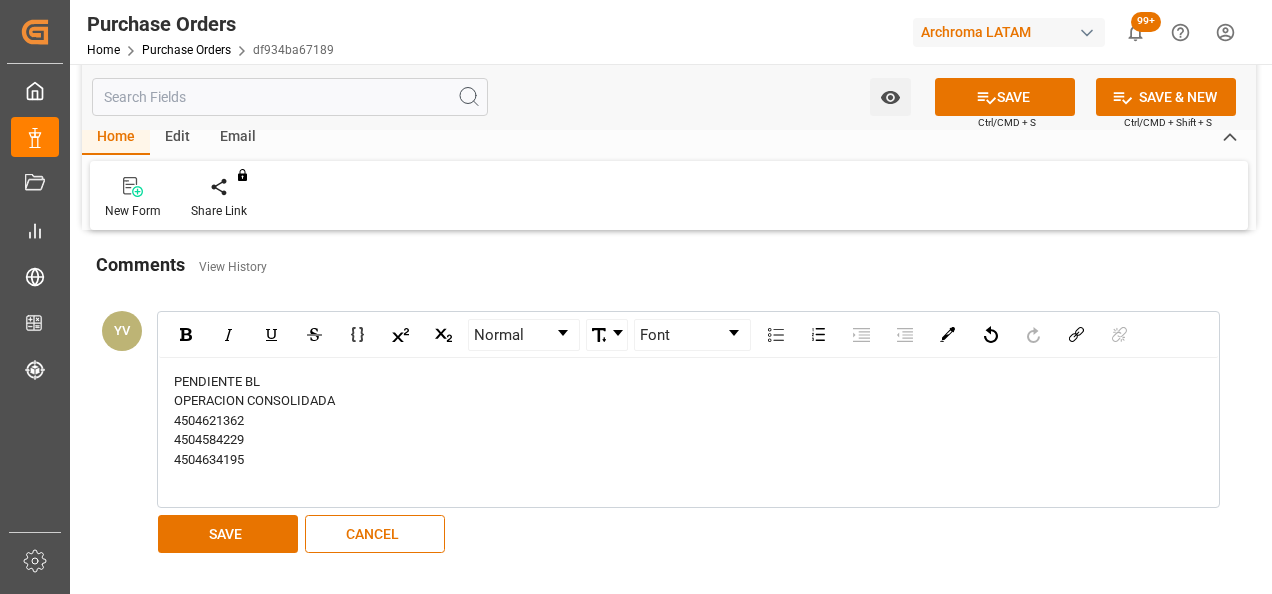 scroll, scrollTop: 1800, scrollLeft: 0, axis: vertical 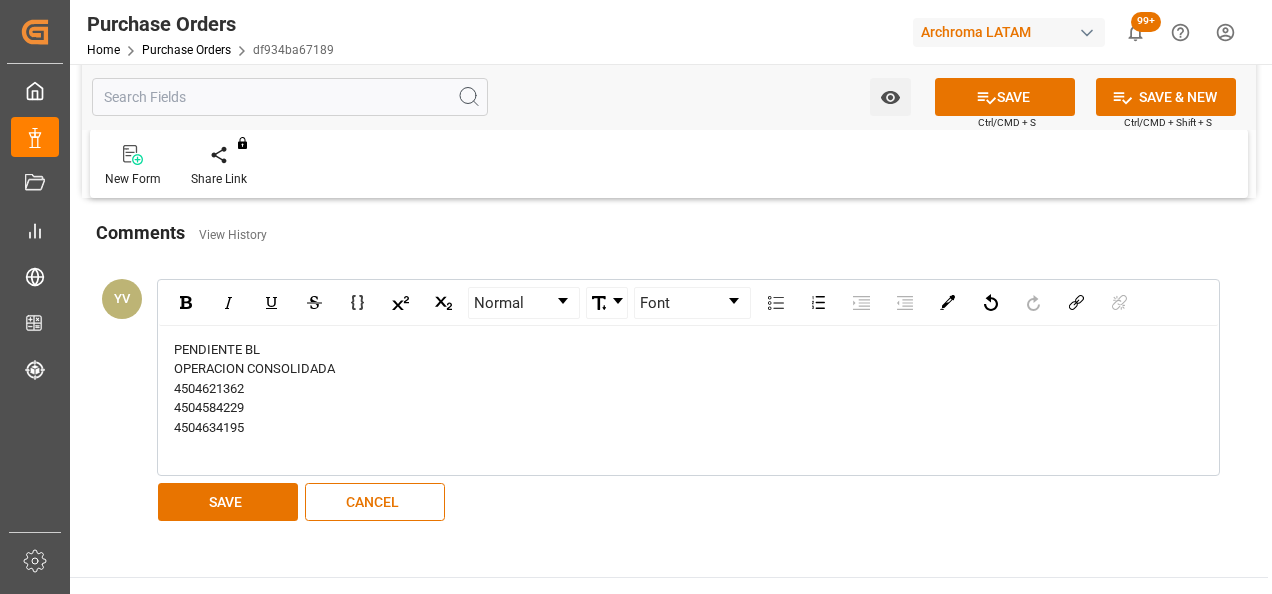 click on "SAVE" at bounding box center [228, 502] 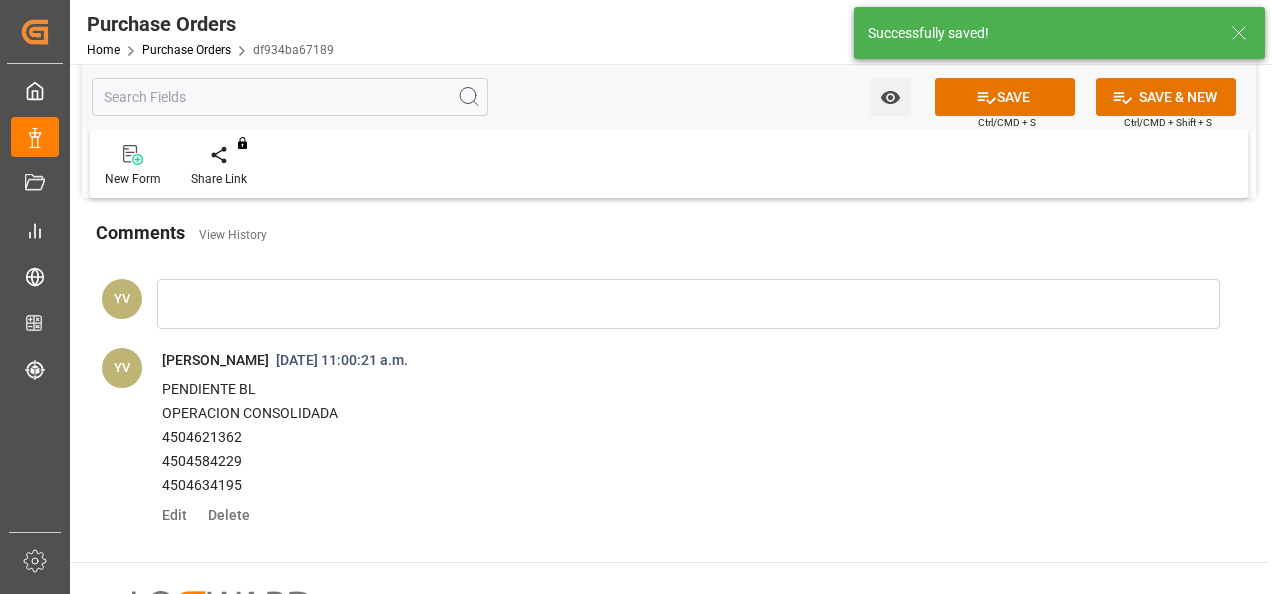 click 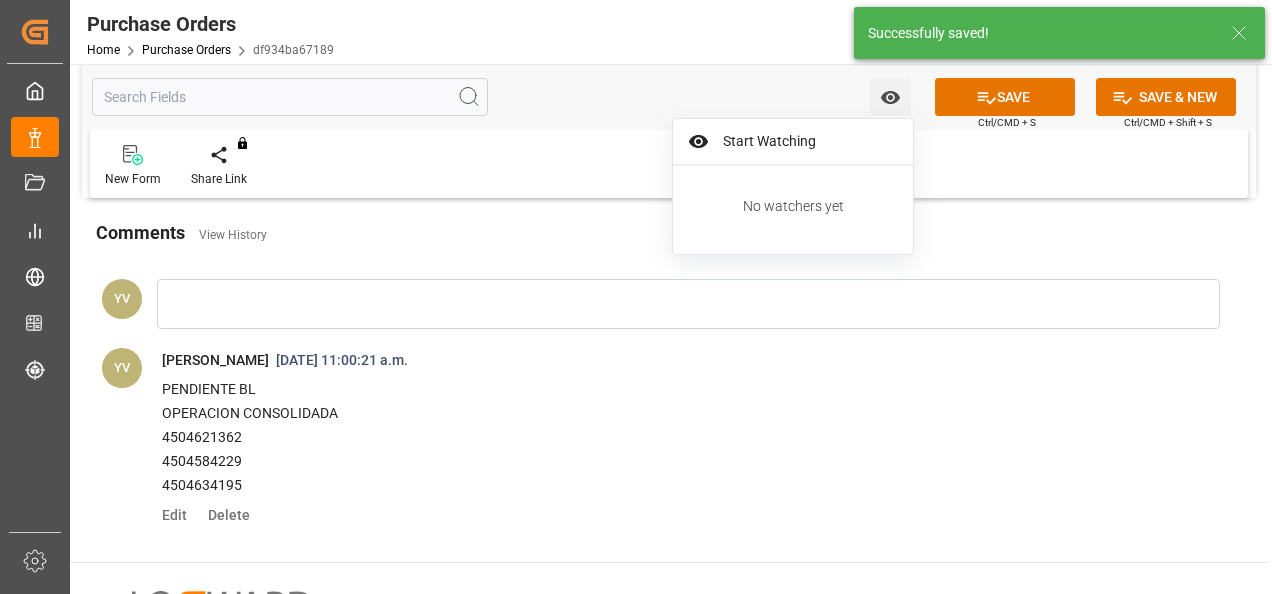 click on "Start Watching" at bounding box center [793, 142] 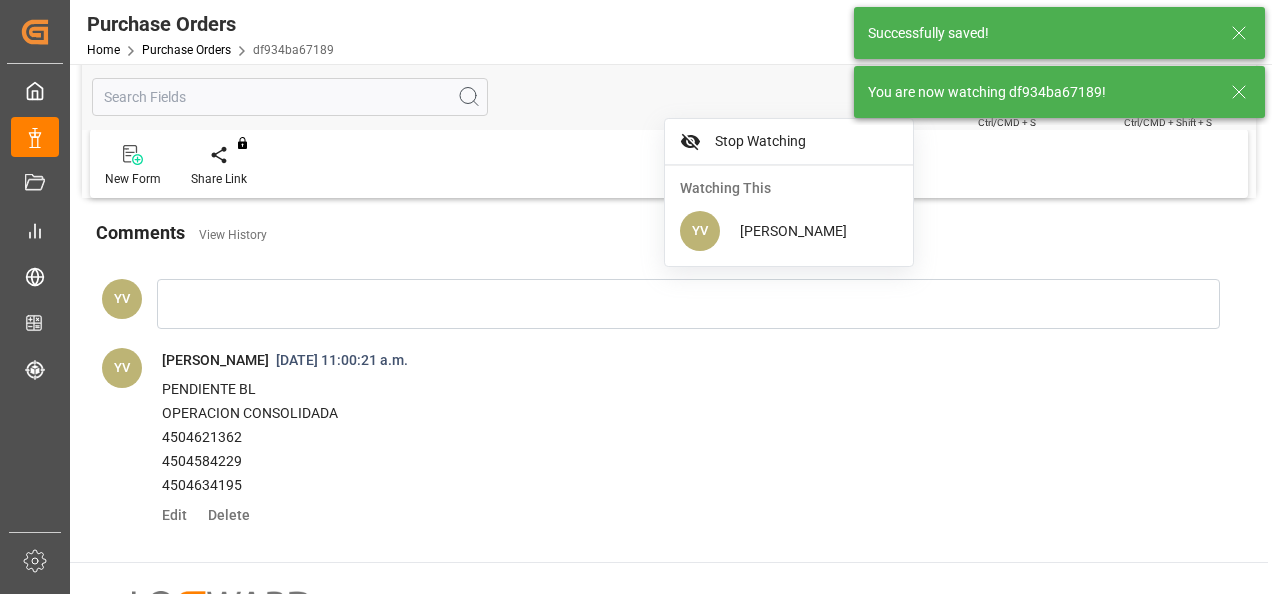 click 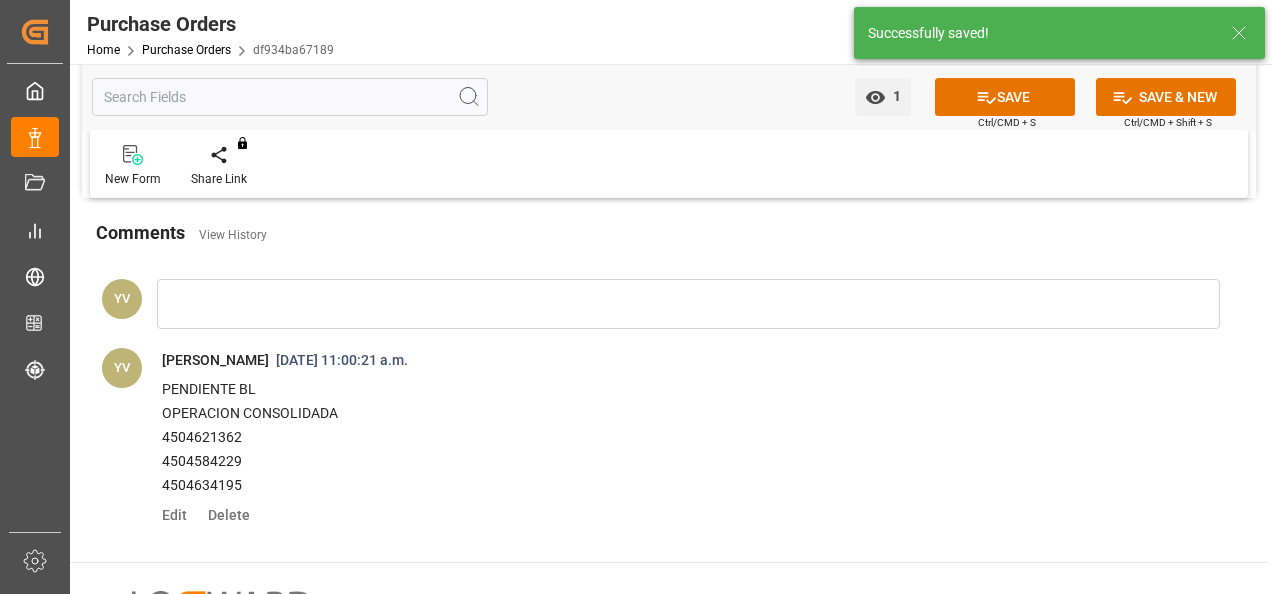click on "SAVE" at bounding box center [1005, 97] 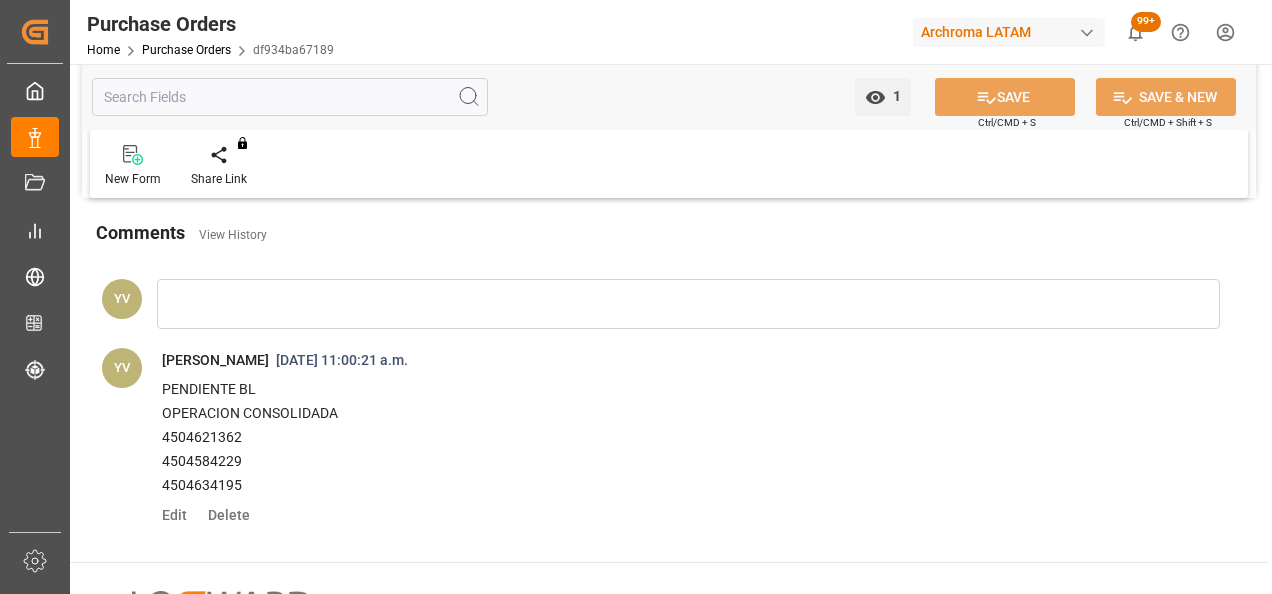 type on "No Line Item Found" 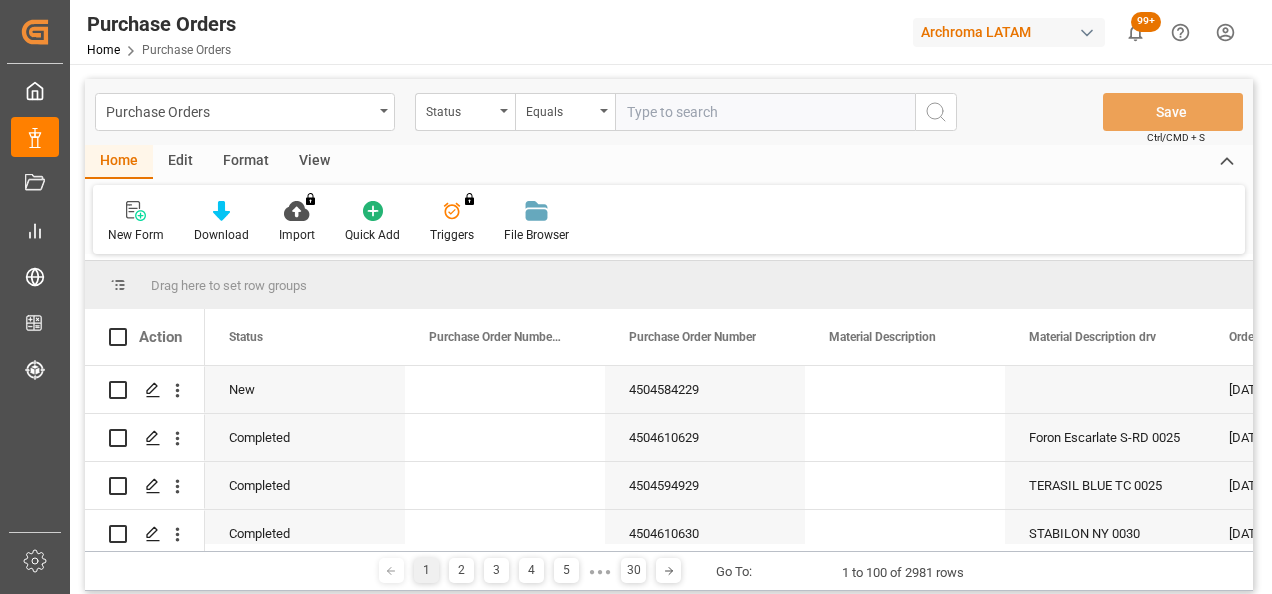 click at bounding box center [504, 111] 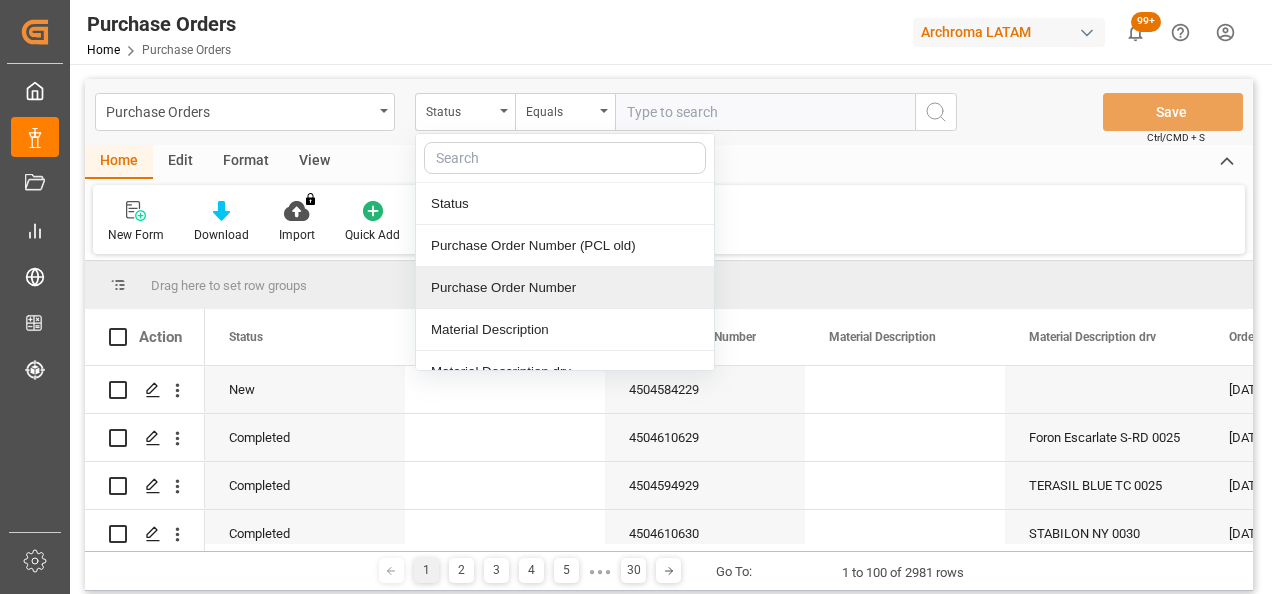 click on "Purchase Order Number" at bounding box center [565, 288] 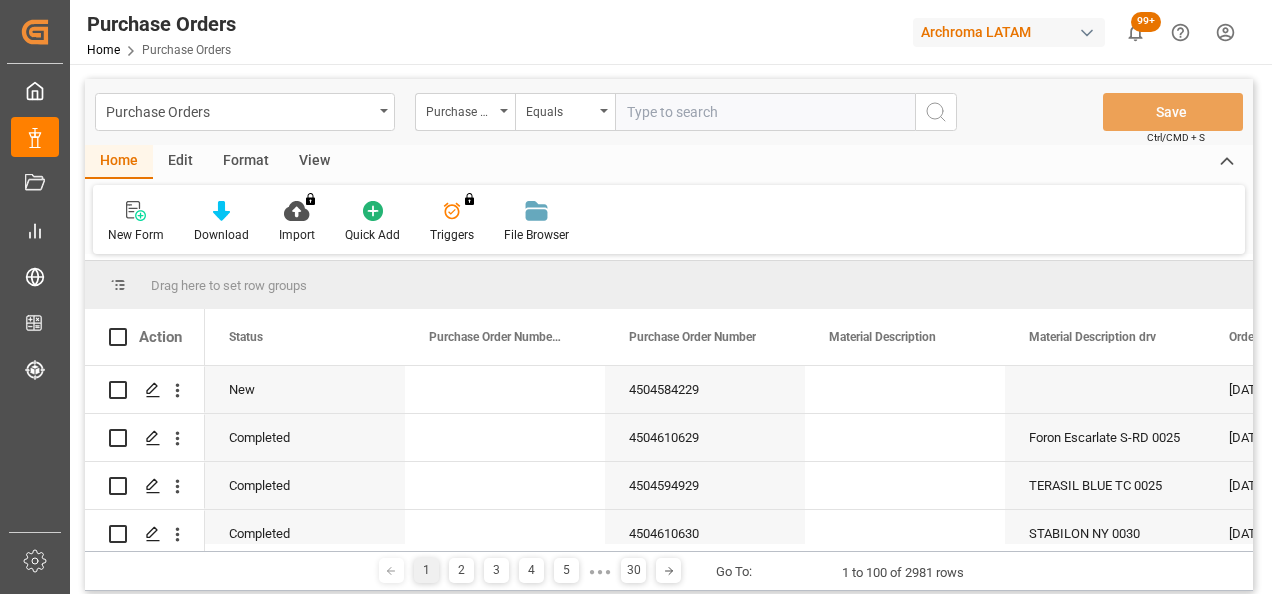 drag, startPoint x: 697, startPoint y: 123, endPoint x: 659, endPoint y: 120, distance: 38.118237 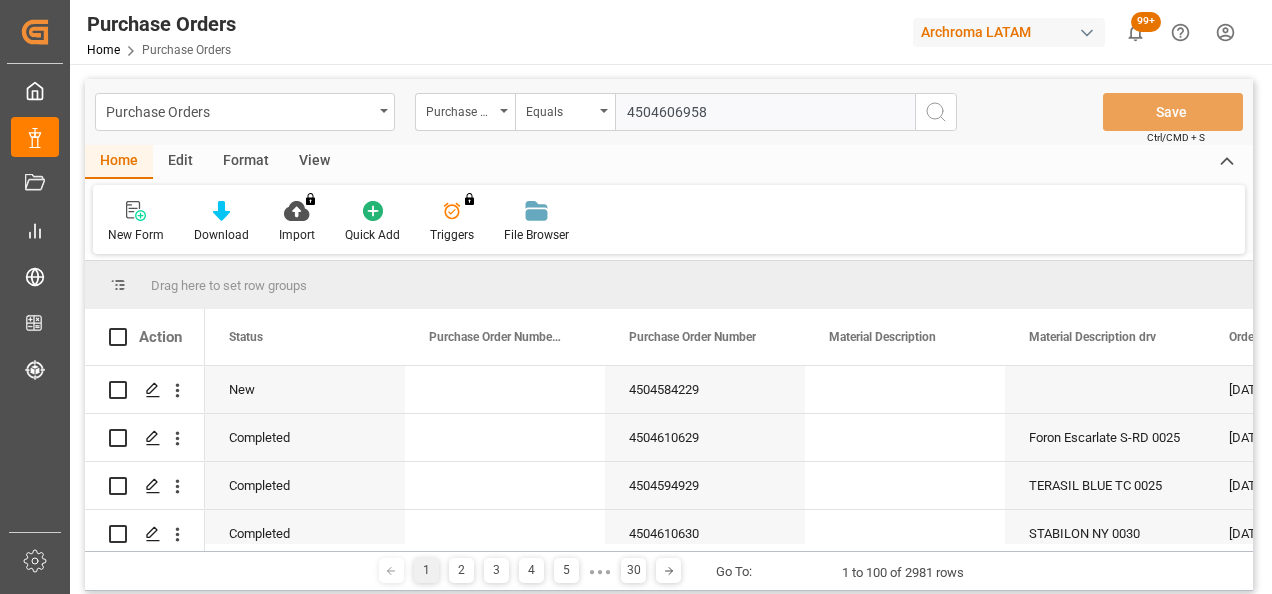 type 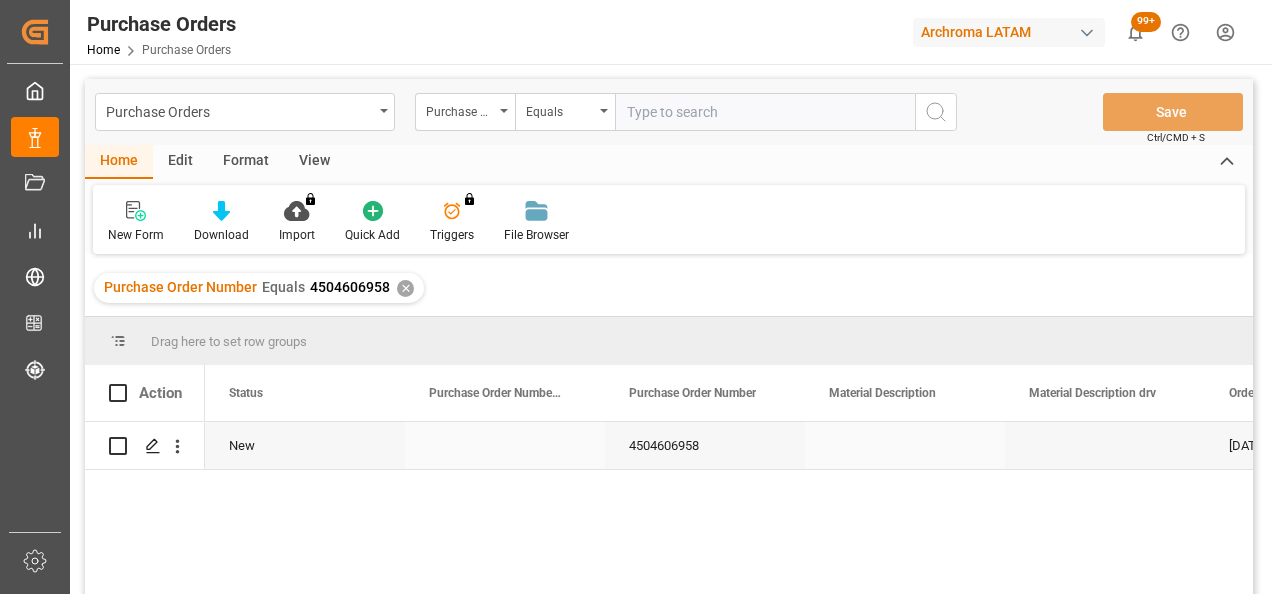 click 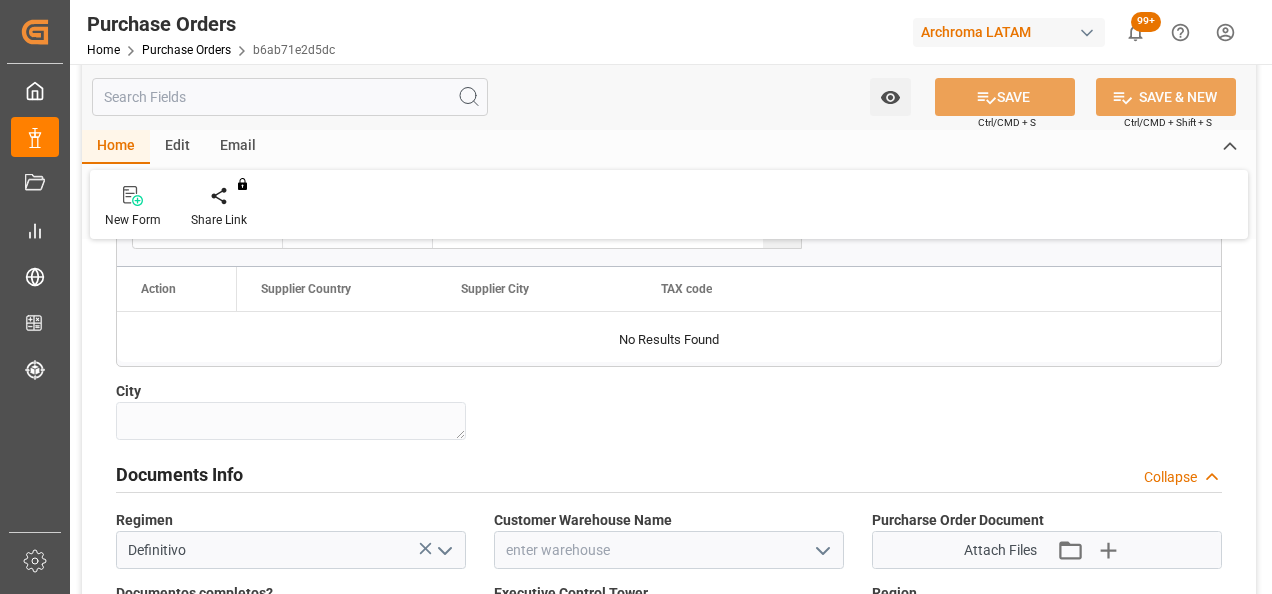 scroll, scrollTop: 1400, scrollLeft: 0, axis: vertical 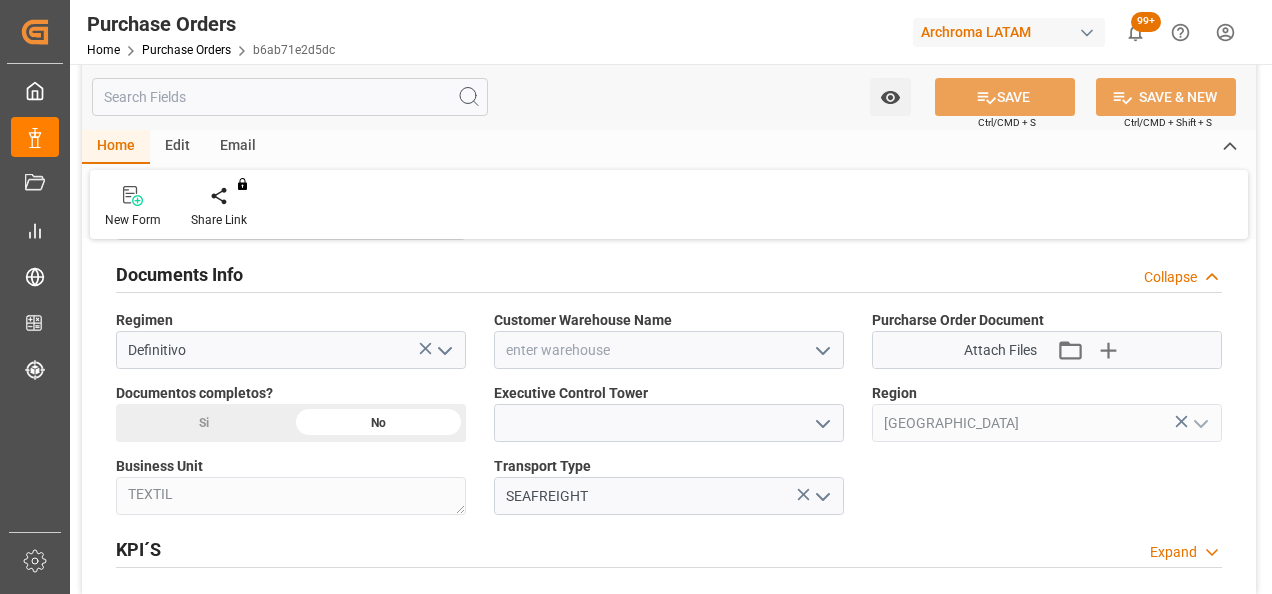 click 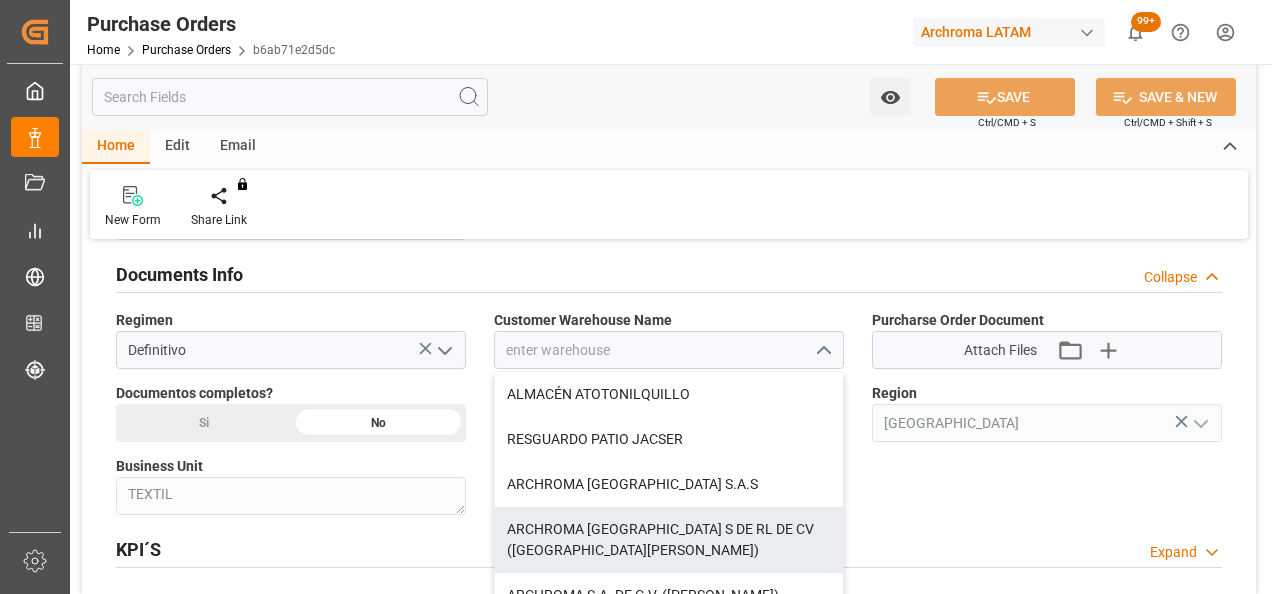click on "ARCHROMA [GEOGRAPHIC_DATA] S DE RL DE CV ([GEOGRAPHIC_DATA][PERSON_NAME])" at bounding box center (669, 540) 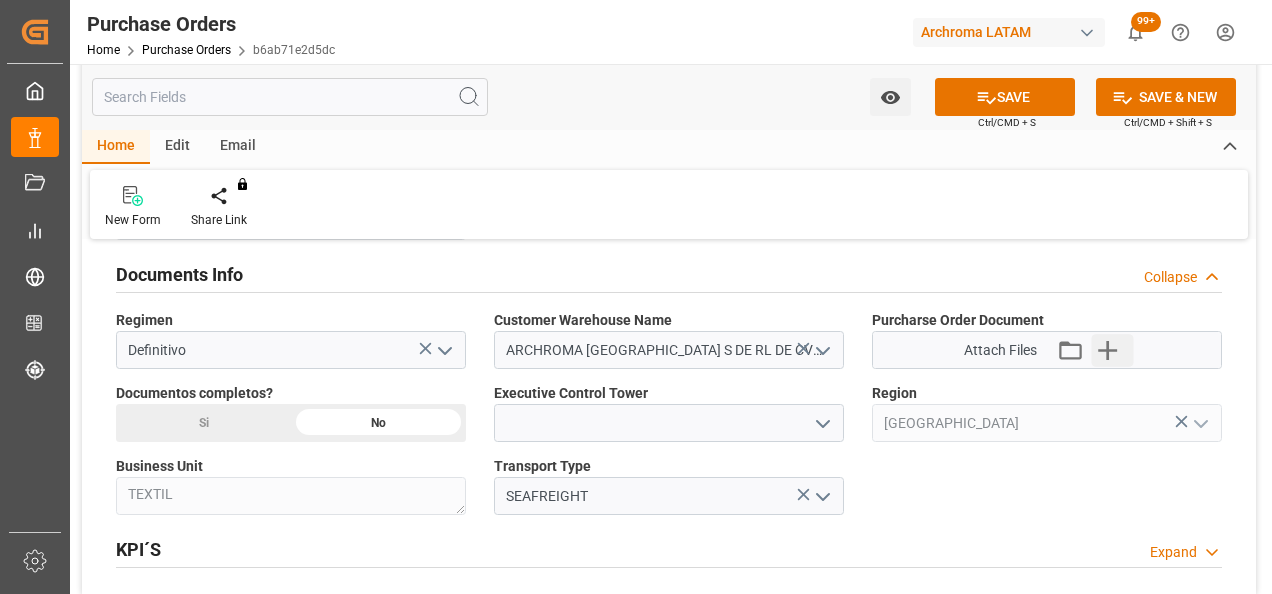 click 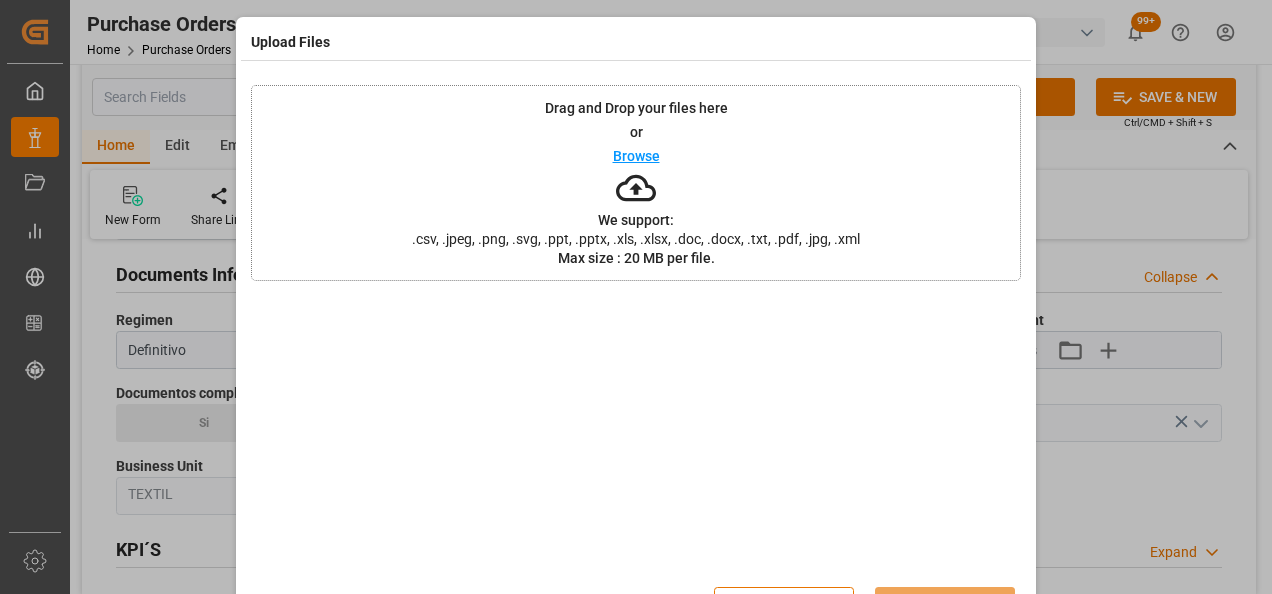 click on "Drag and Drop your files here or Browse We support: .csv, .jpeg, .png, .svg, .ppt, .pptx, .xls, .xlsx, .doc, .docx, .txt, .pdf, .jpg, .xml Max size : 20 MB per file." at bounding box center (636, 183) 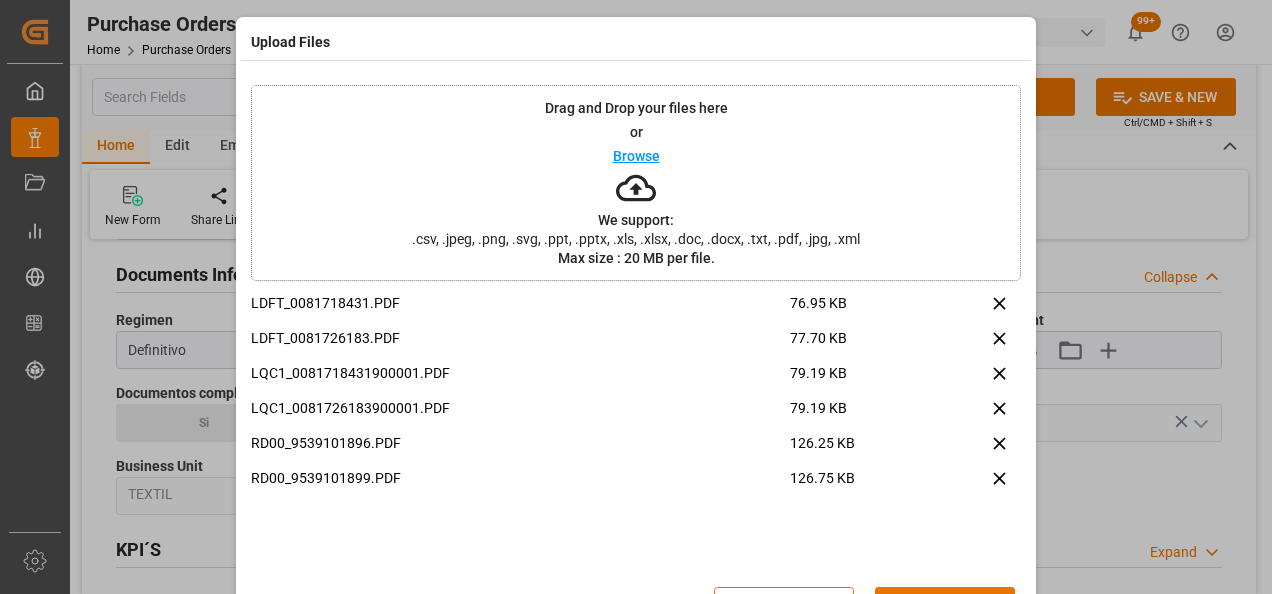 click on "Upload" at bounding box center [945, 606] 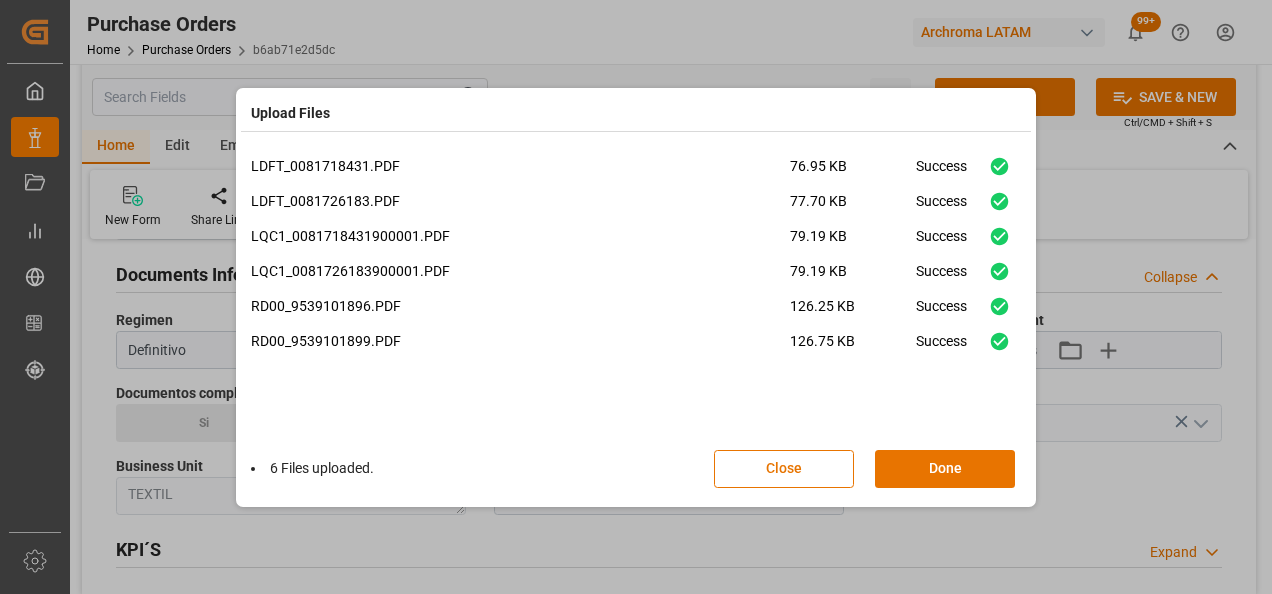 click on "Done" at bounding box center [945, 469] 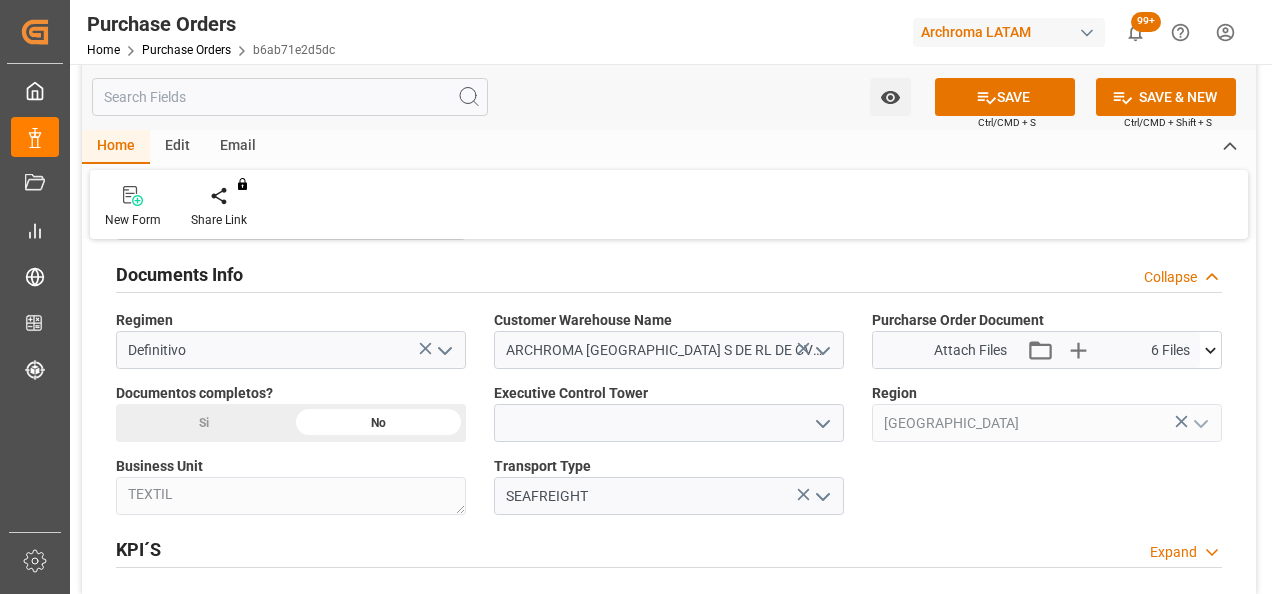 click 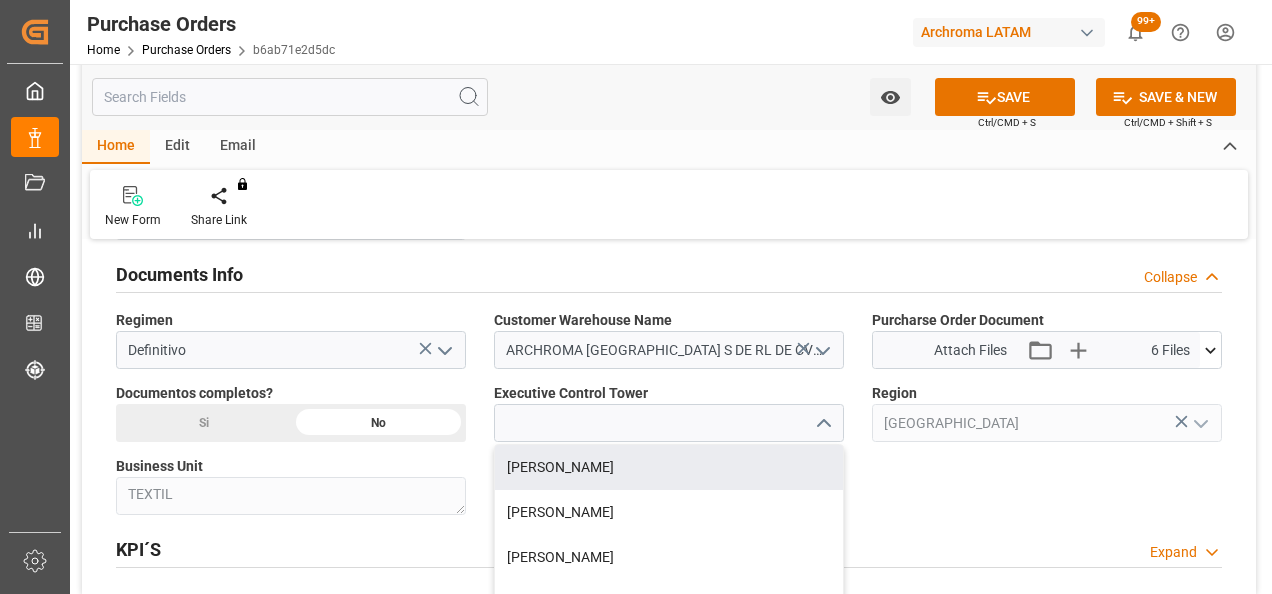 click on "[PERSON_NAME]" at bounding box center [669, 467] 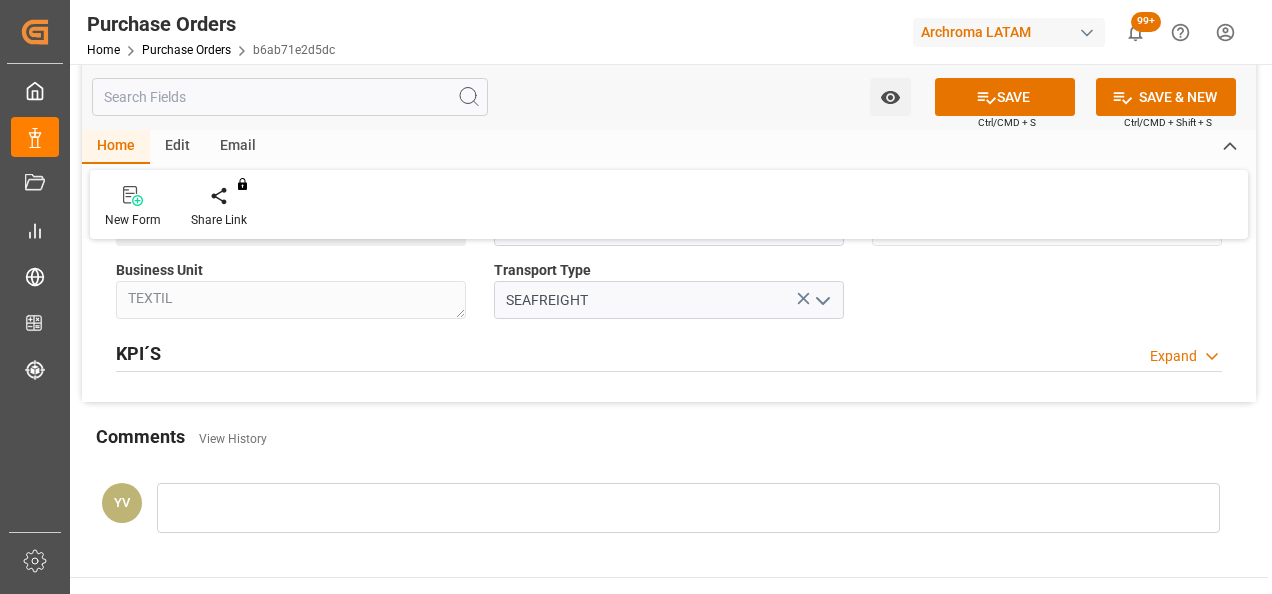 scroll, scrollTop: 1600, scrollLeft: 0, axis: vertical 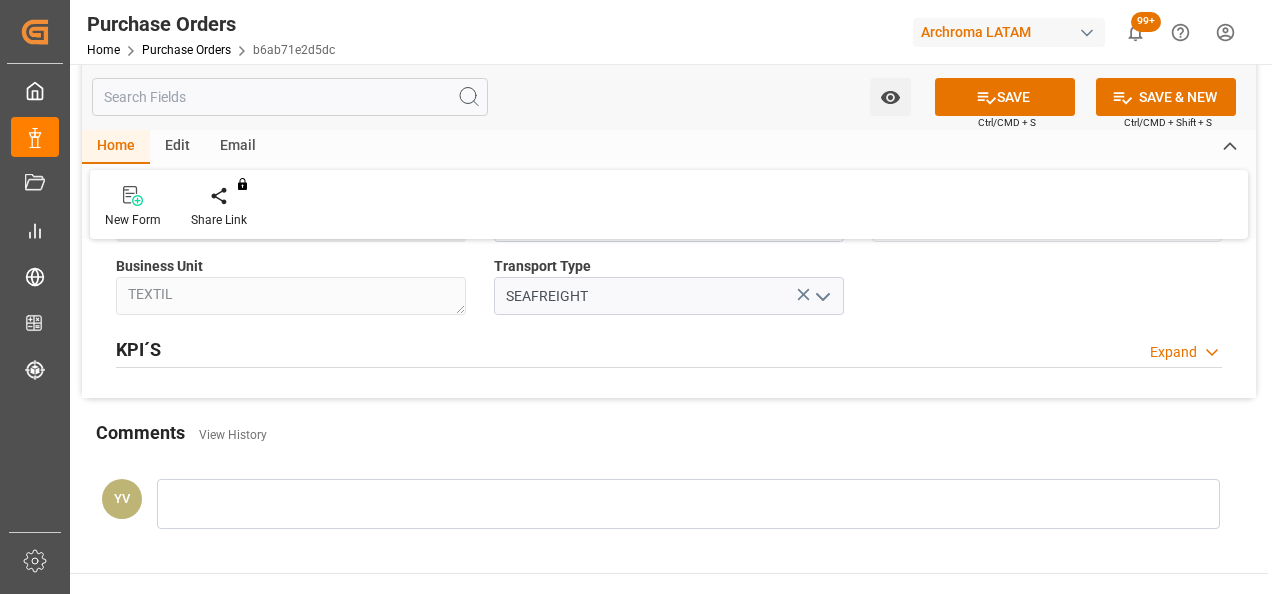 click at bounding box center (688, 504) 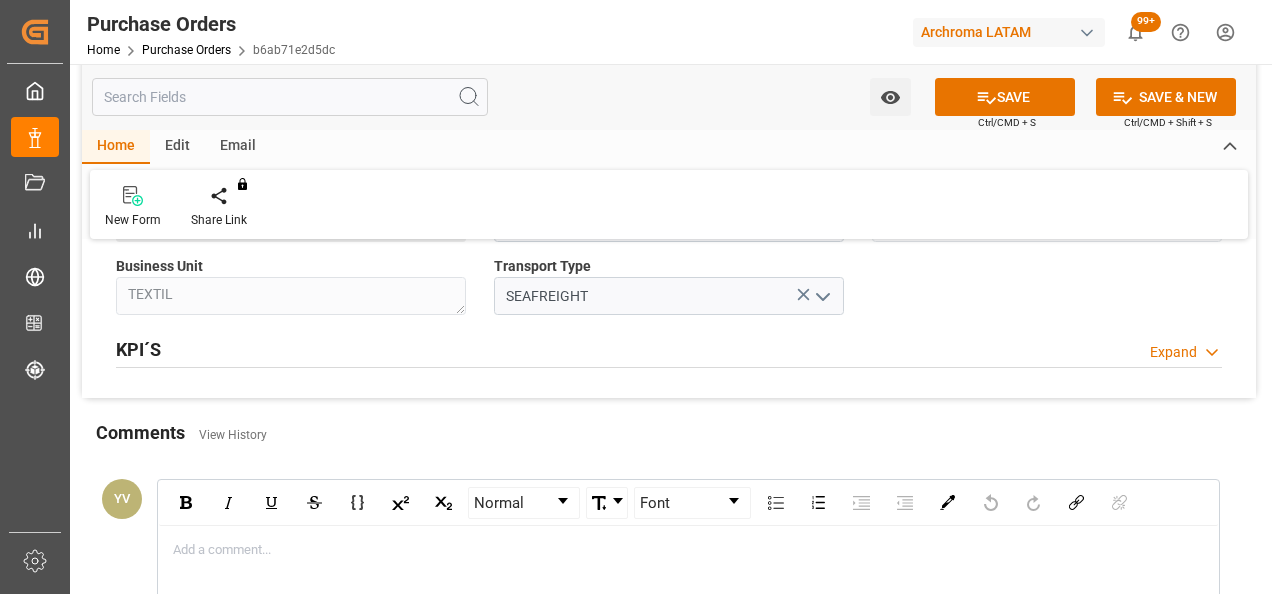 type 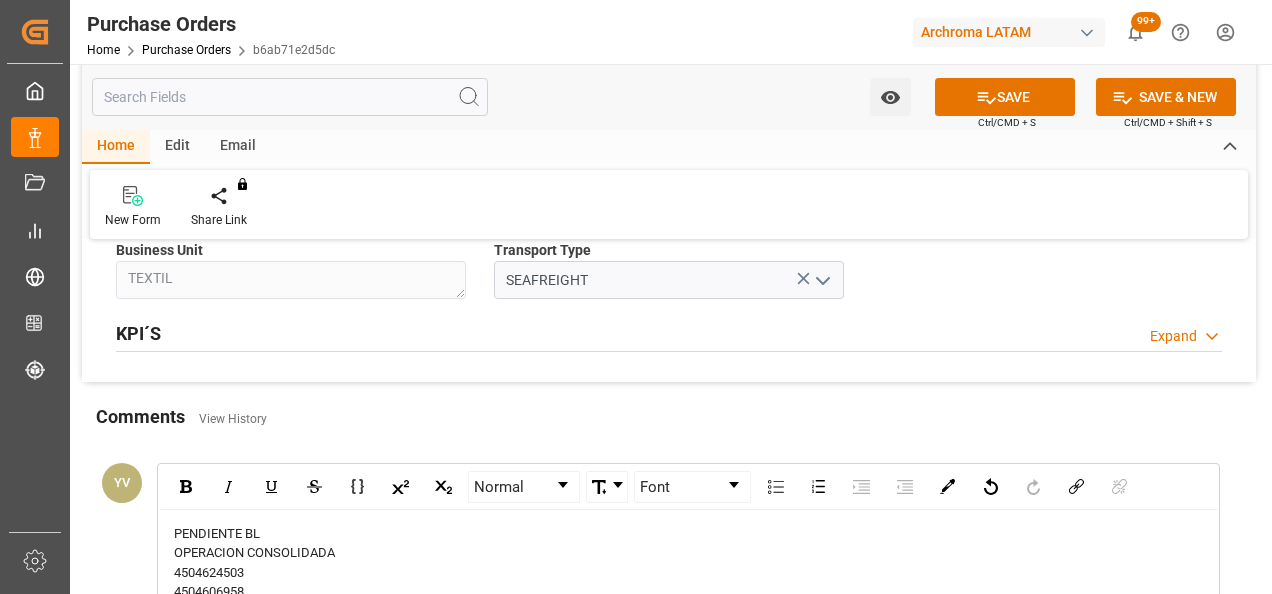 scroll, scrollTop: 1816, scrollLeft: 0, axis: vertical 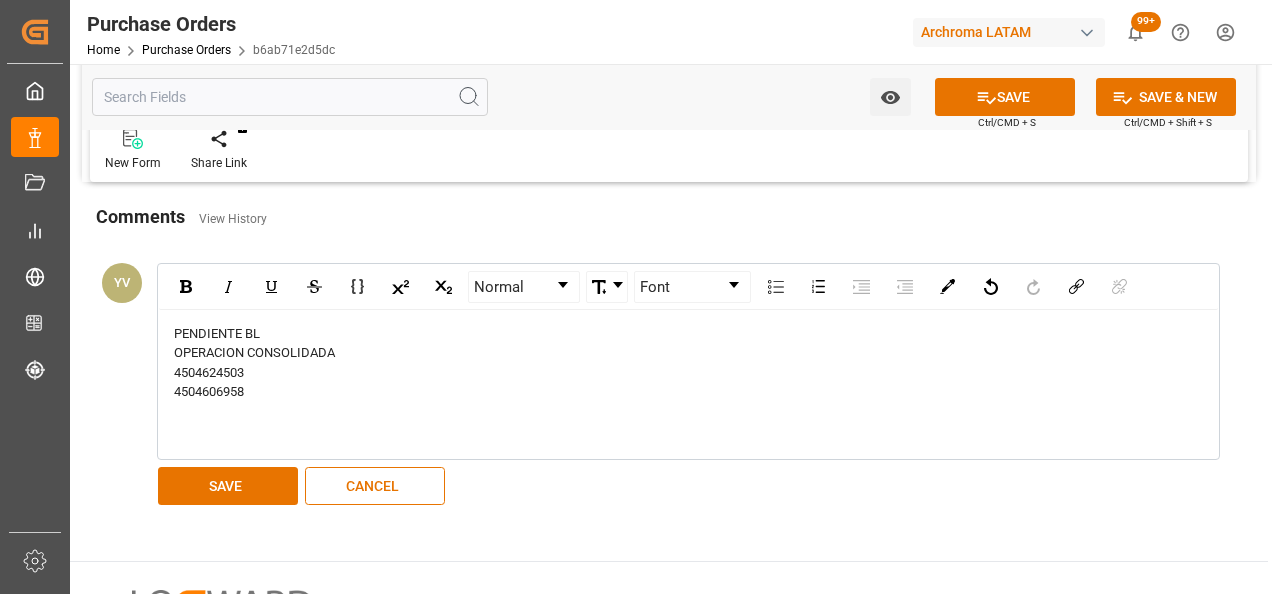 click on "SAVE" at bounding box center [228, 486] 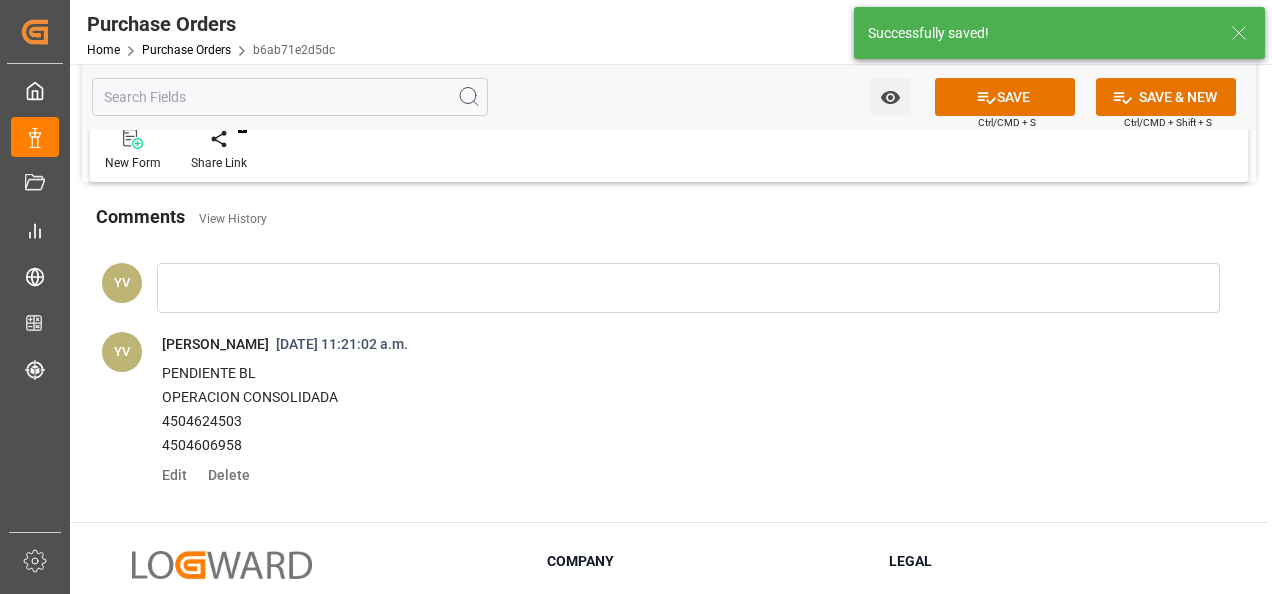 click on "Watch Option" at bounding box center (890, 97) 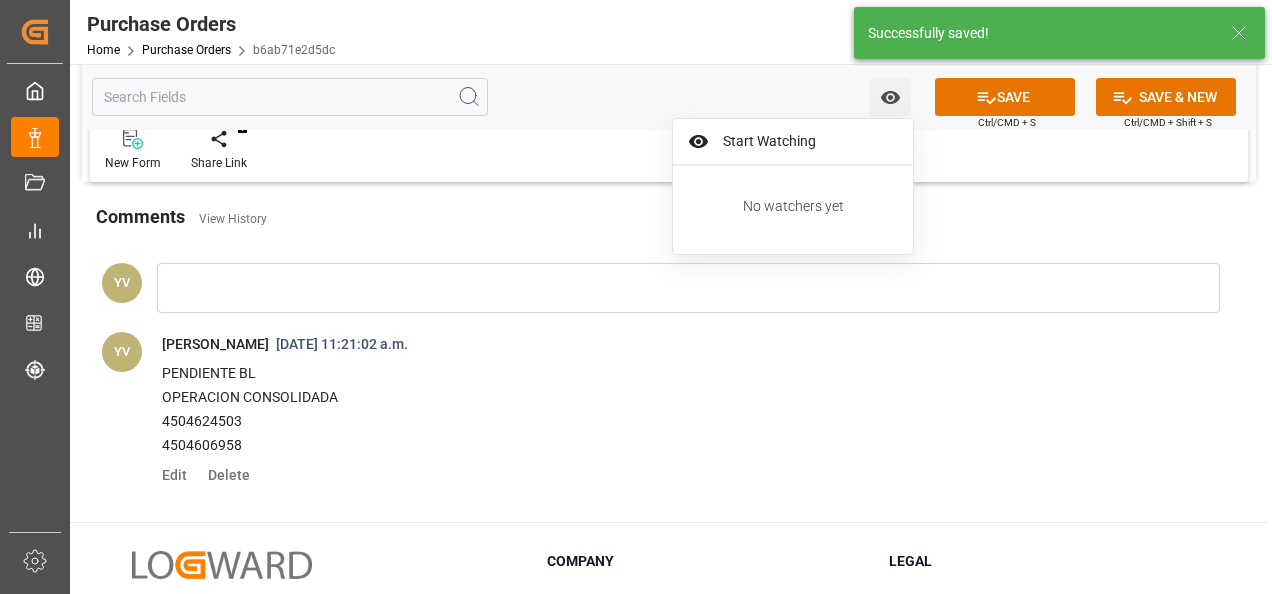 click on "Start Watching" at bounding box center (793, 142) 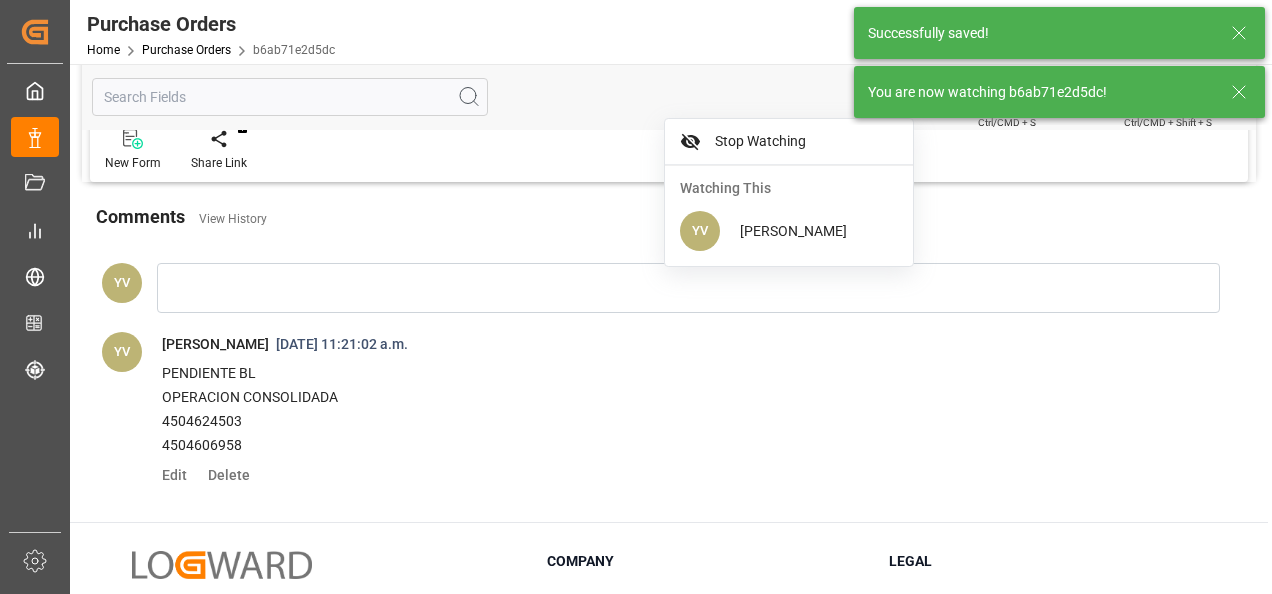 click 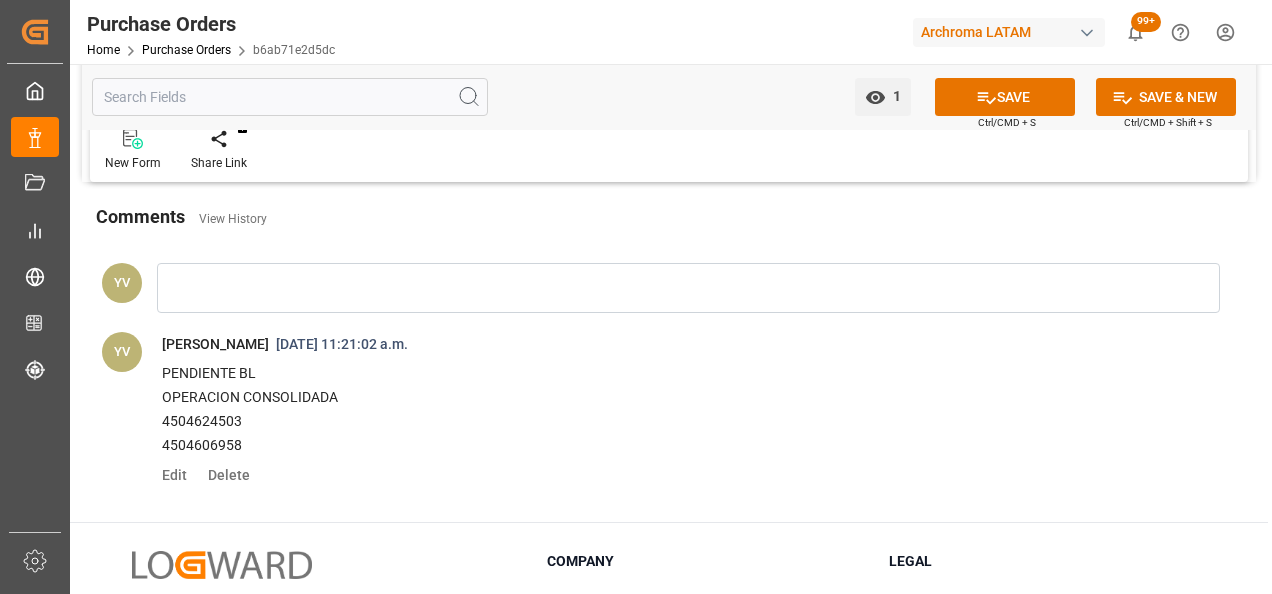 click 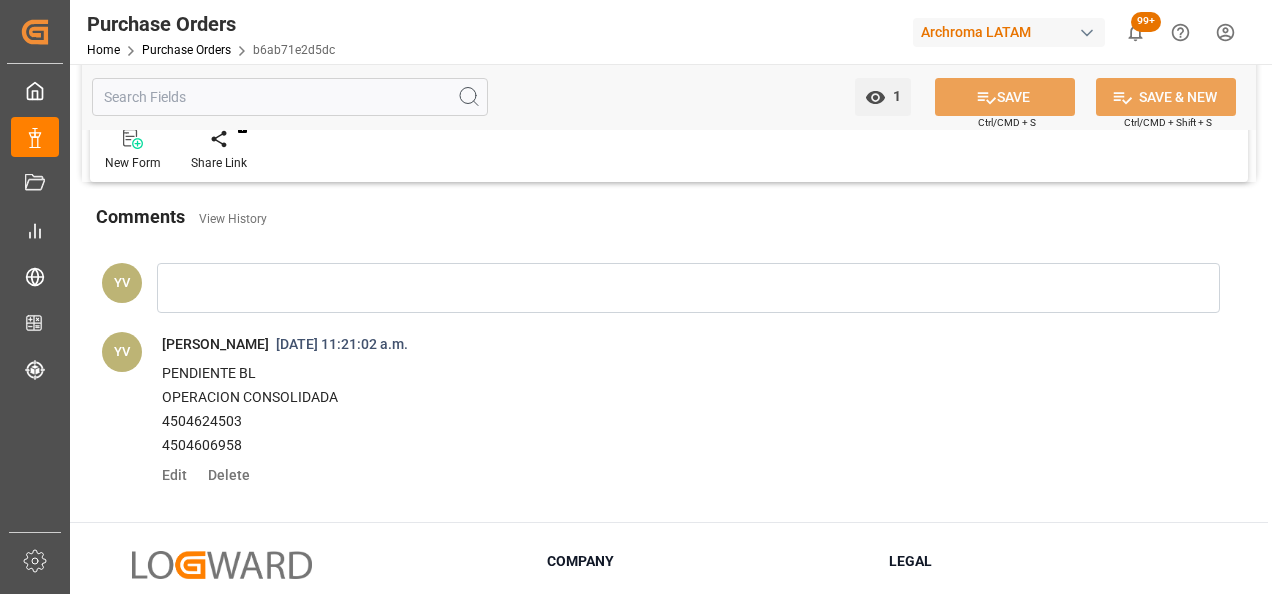 type on "No Line Item Found" 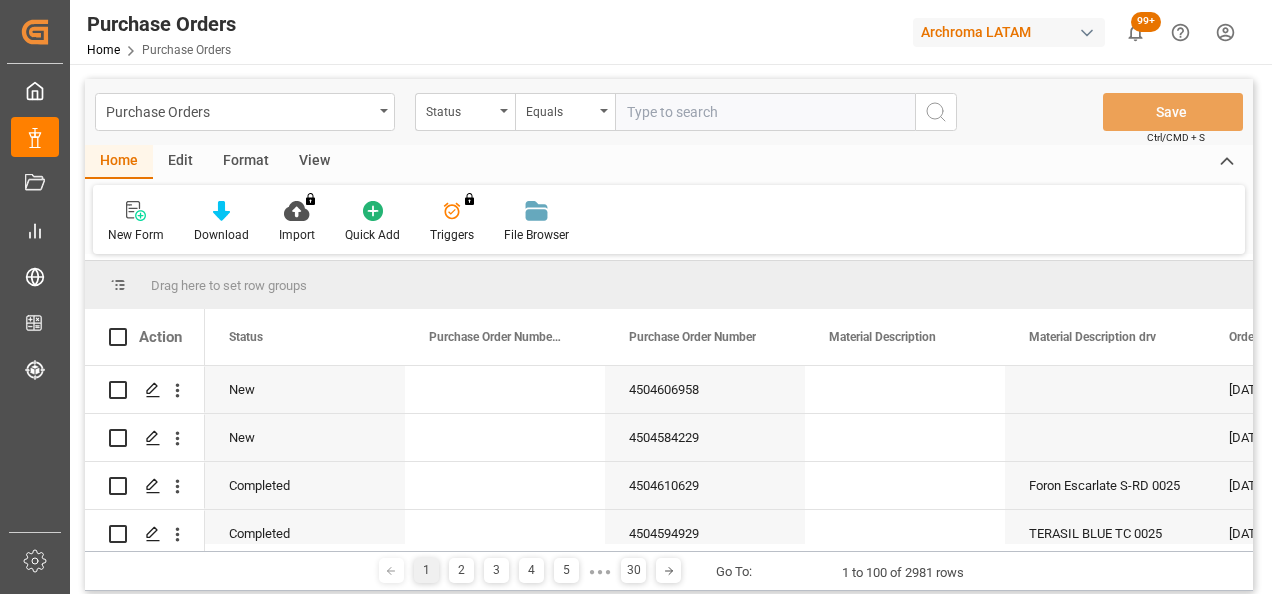 drag, startPoint x: 477, startPoint y: 119, endPoint x: 468, endPoint y: 124, distance: 10.29563 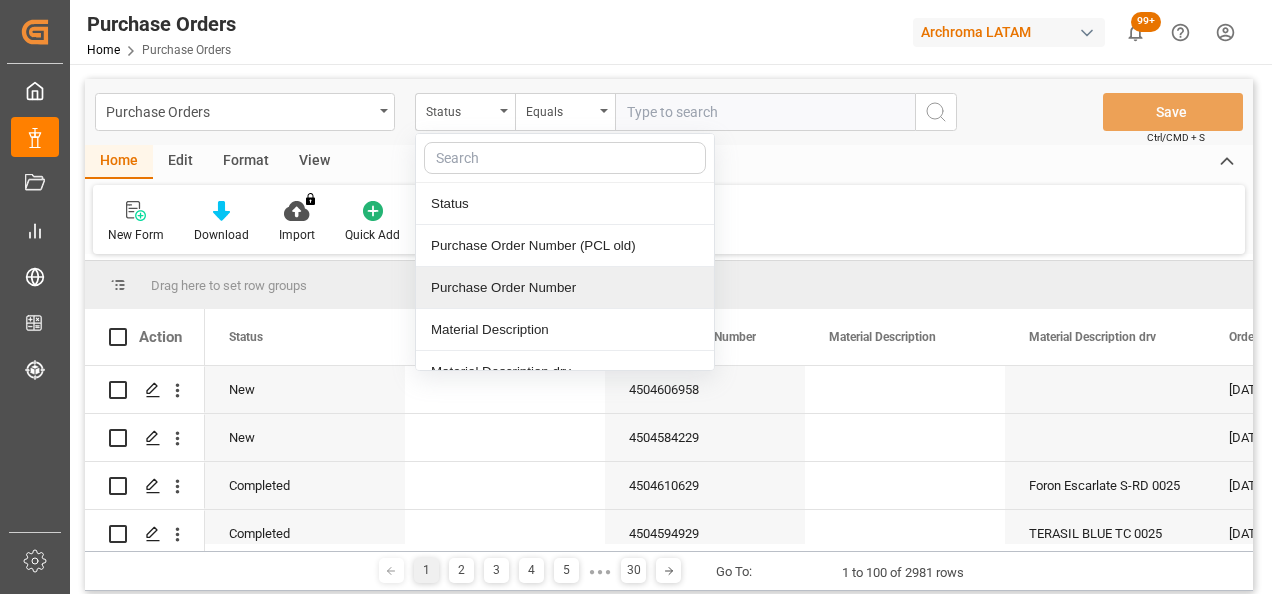 click on "Purchase Order Number" at bounding box center (565, 288) 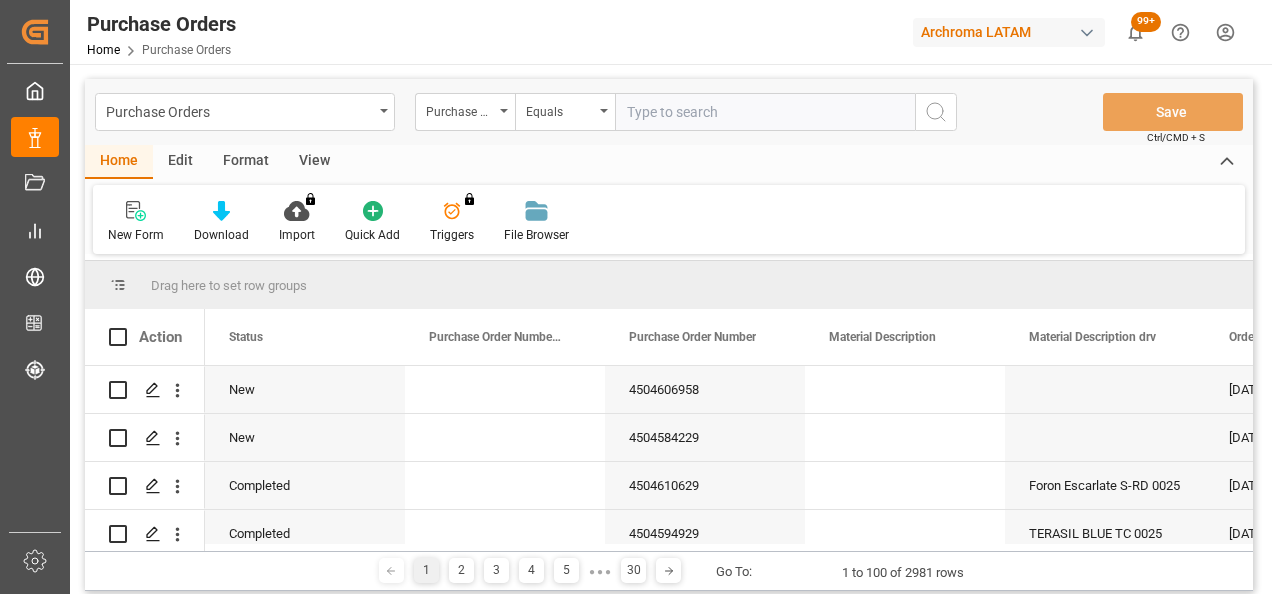 click at bounding box center [765, 112] 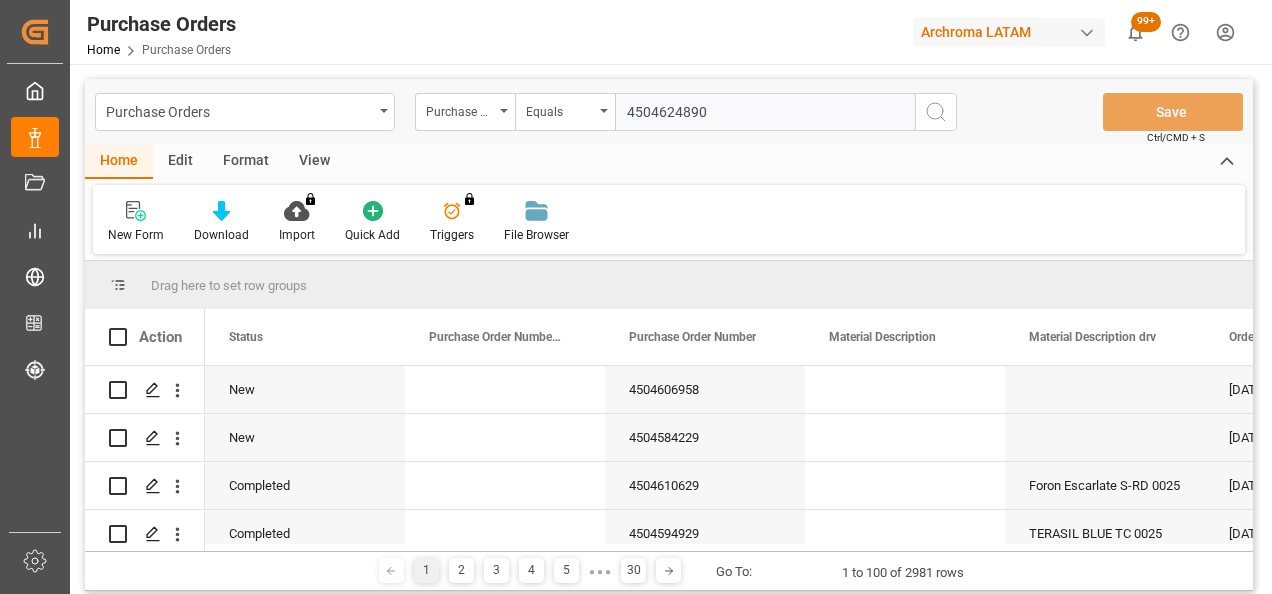type 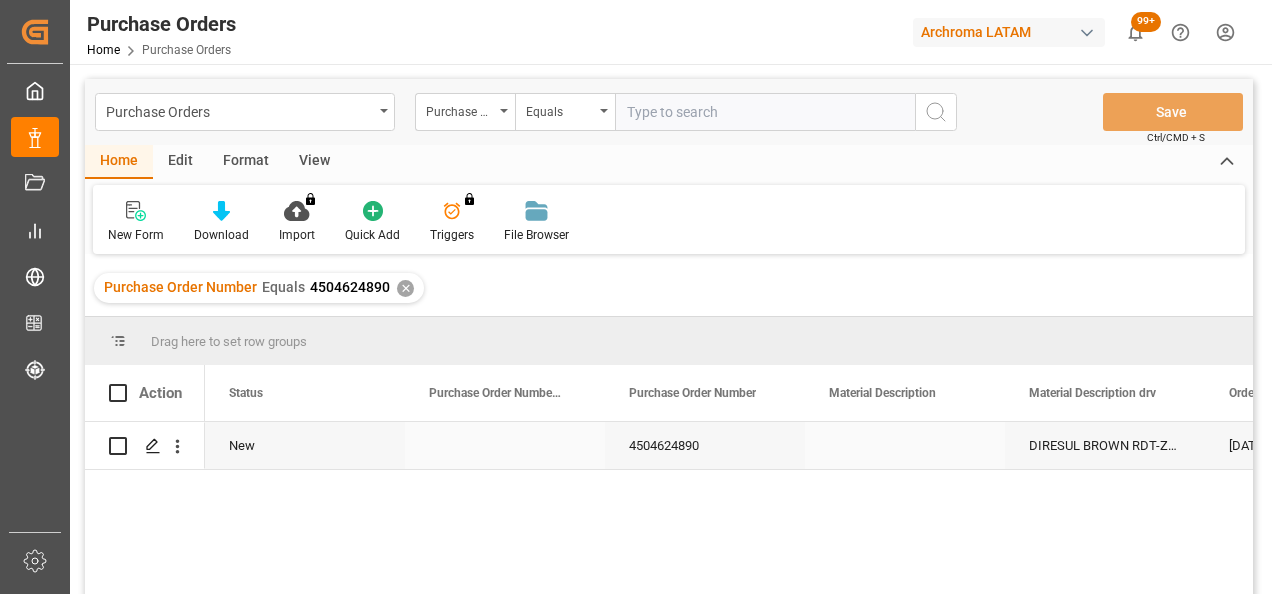 click at bounding box center [152, 446] 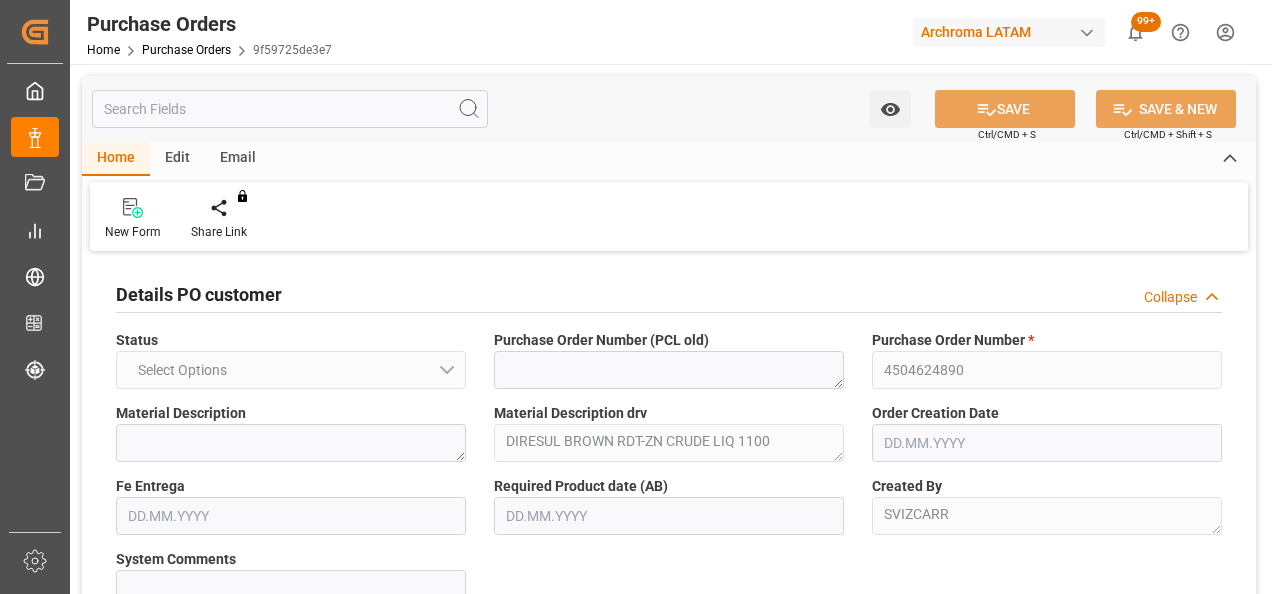 type on "1" 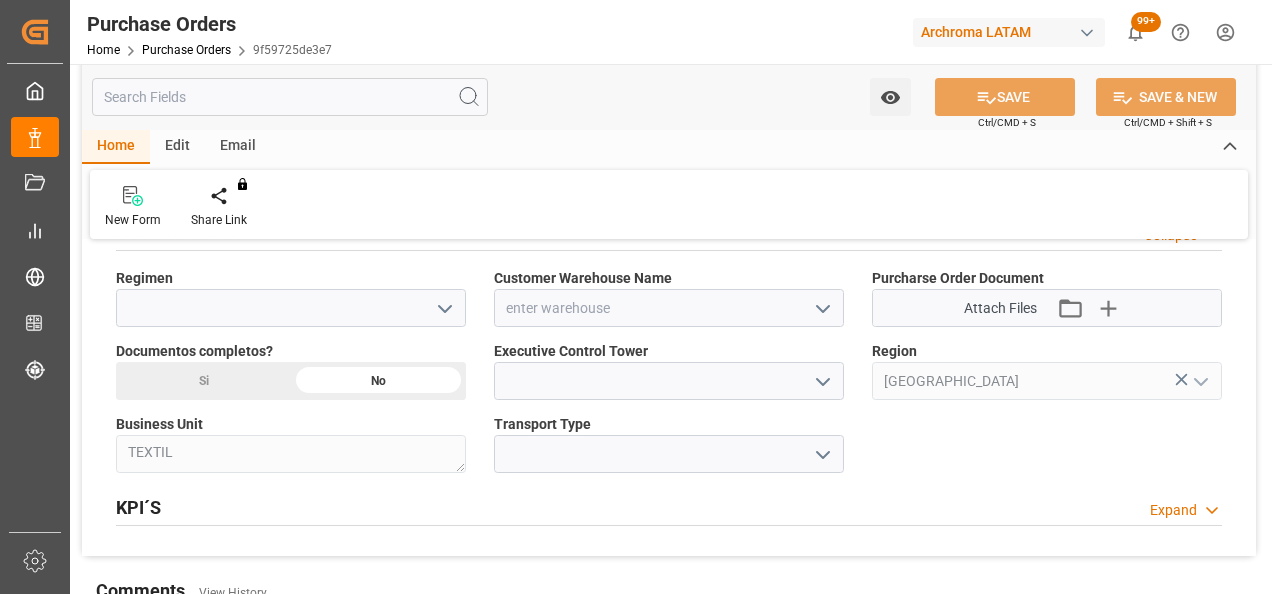 scroll, scrollTop: 1400, scrollLeft: 0, axis: vertical 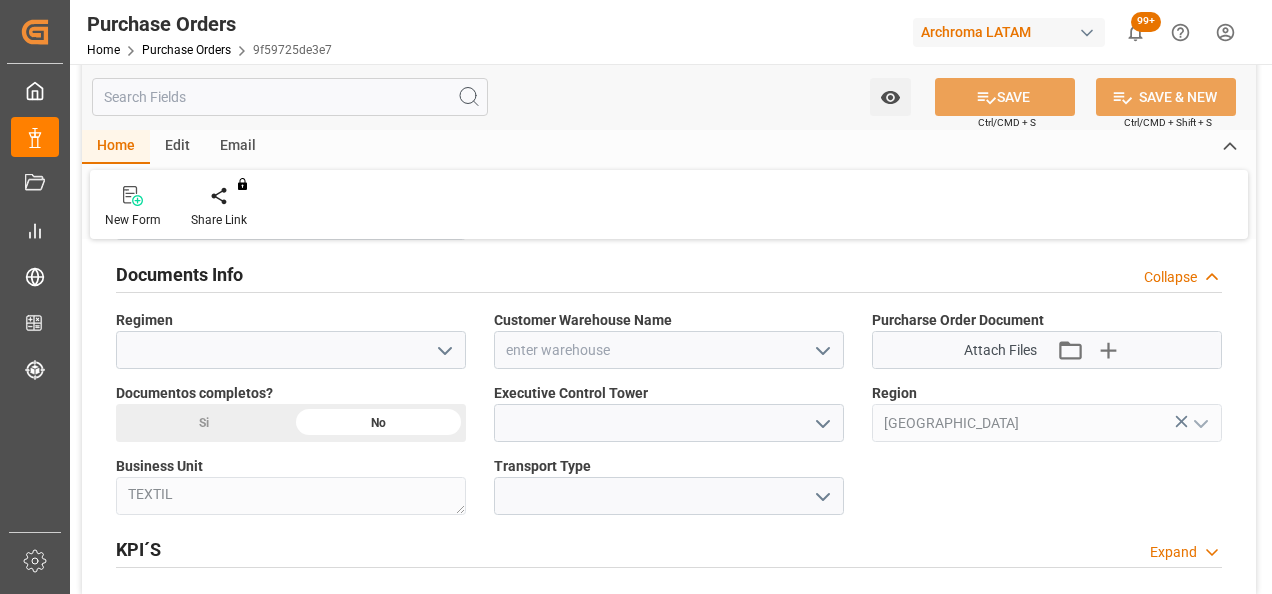 click 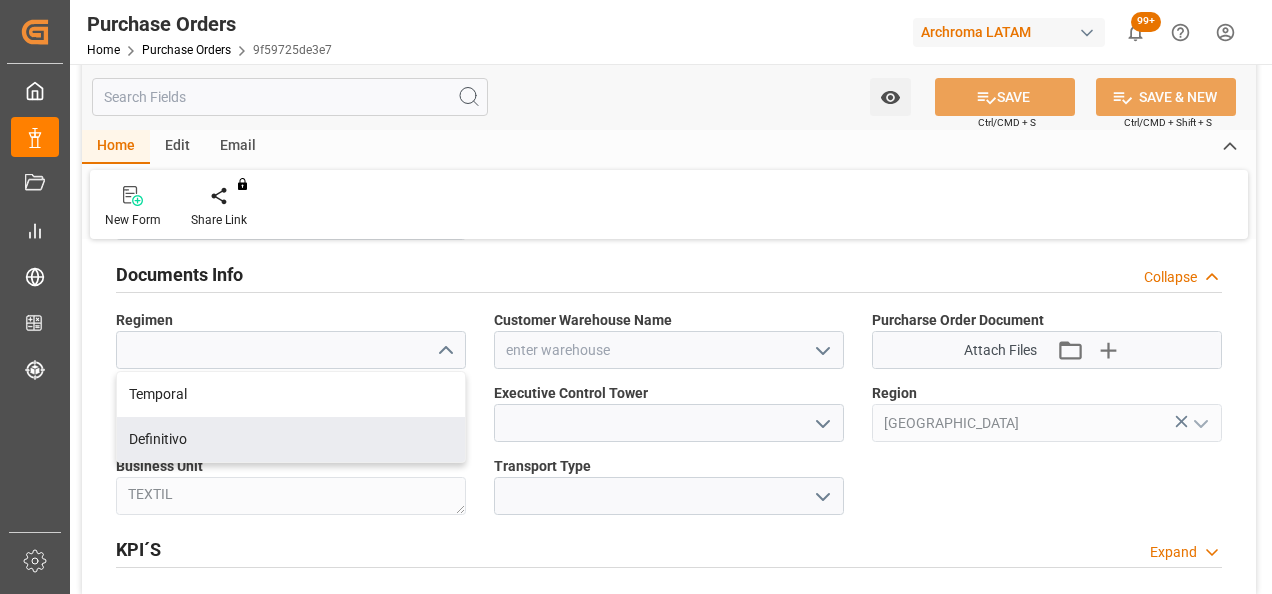 click on "Definitivo" at bounding box center (291, 439) 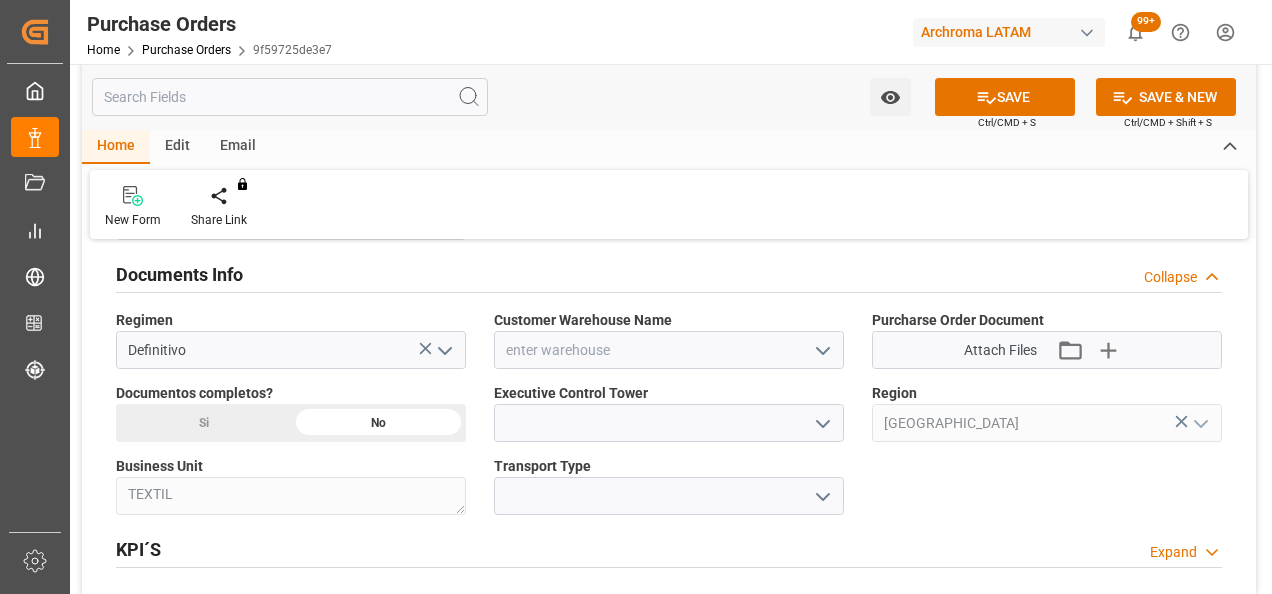 click 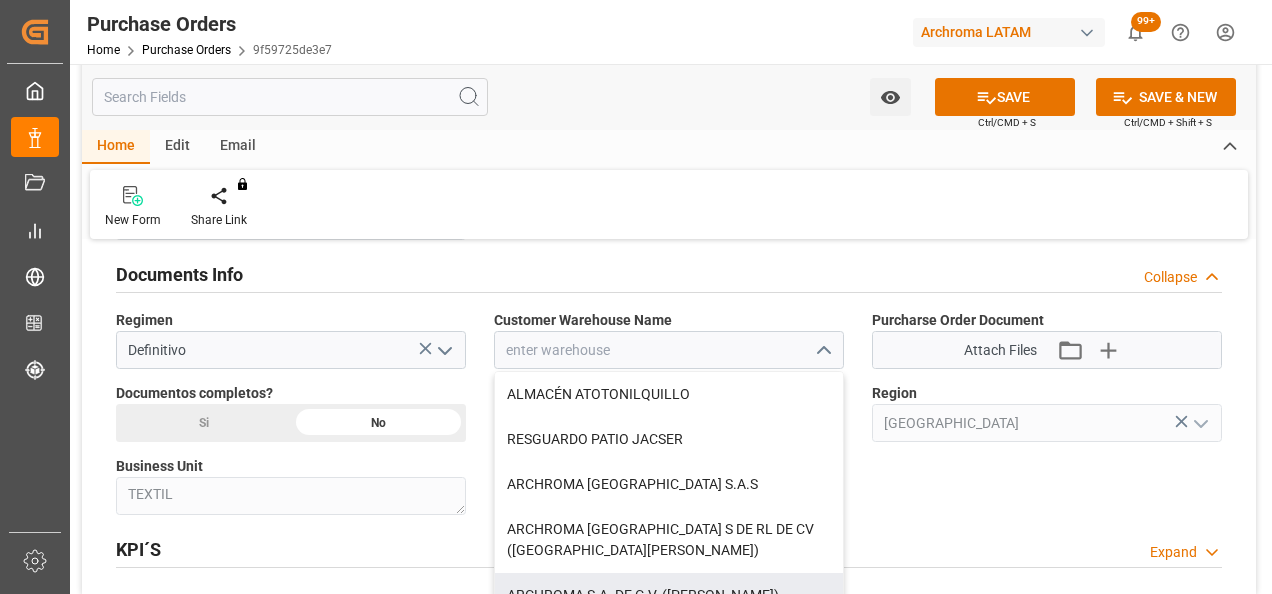 type 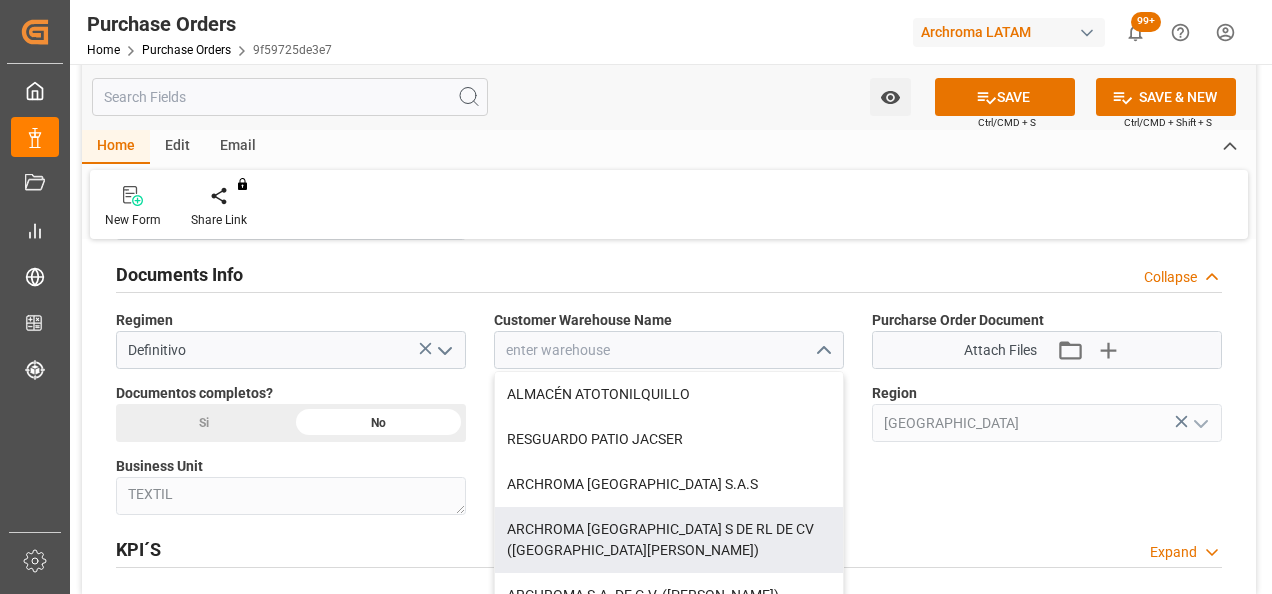 click on "ARCHROMA [GEOGRAPHIC_DATA] S DE RL DE CV ([GEOGRAPHIC_DATA][PERSON_NAME])" at bounding box center (669, 540) 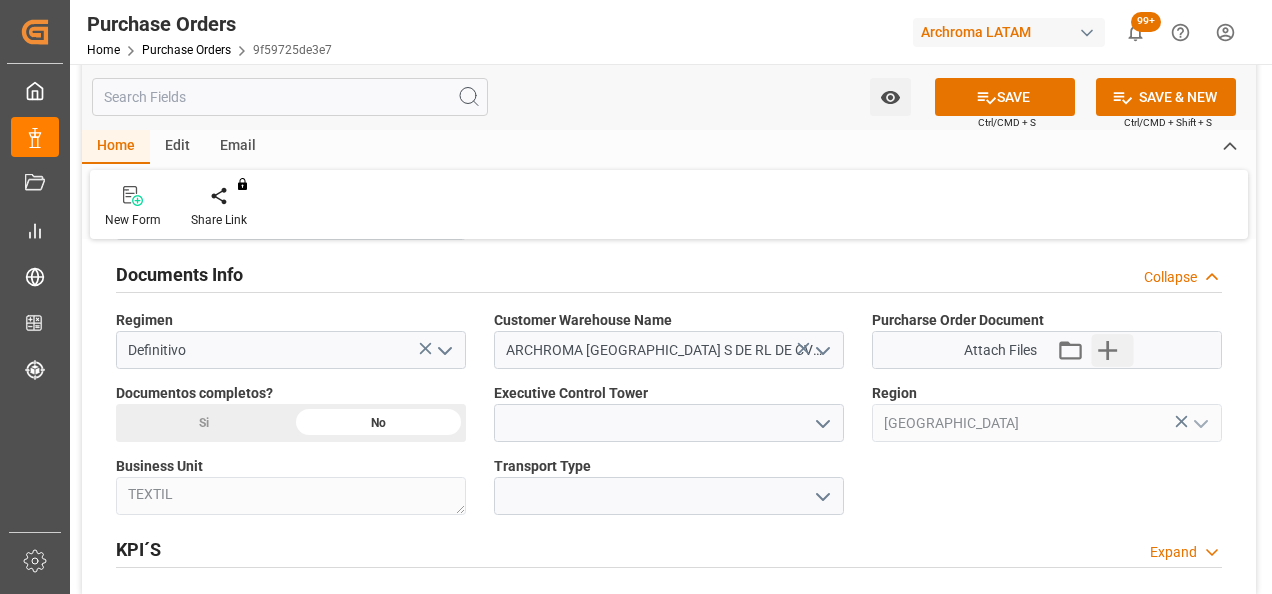 click 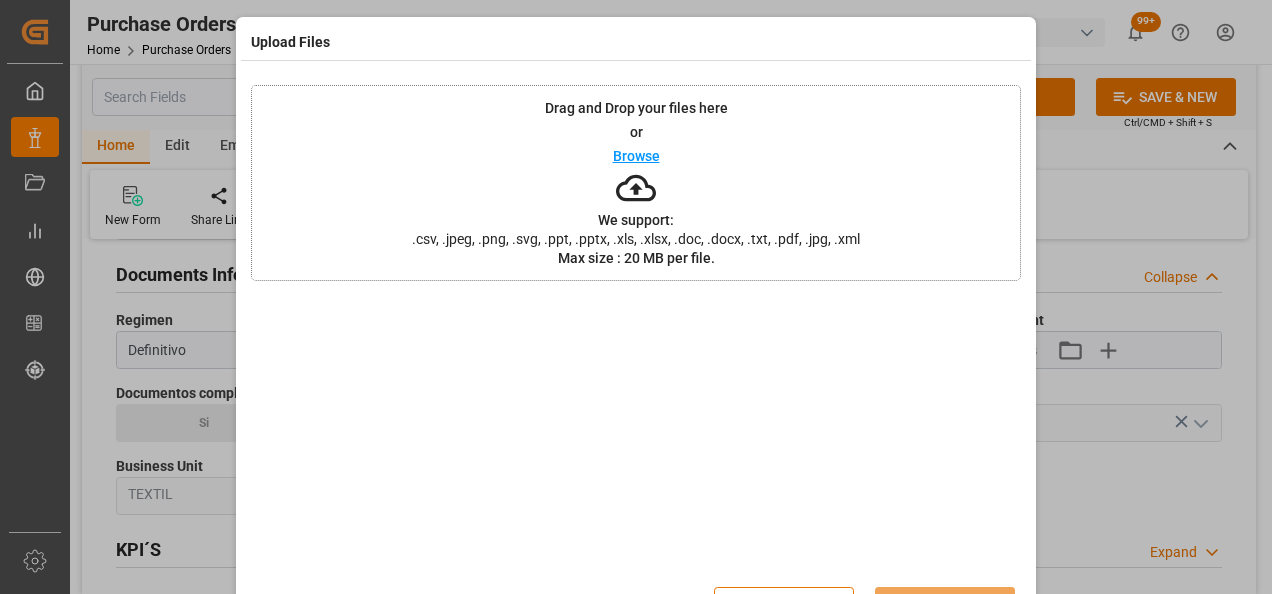 click on "Drag and Drop your files here or Browse We support: .csv, .jpeg, .png, .svg, .ppt, .pptx, .xls, .xlsx, .doc, .docx, .txt, .pdf, .jpg, .xml Max size : 20 MB per file." at bounding box center [636, 183] 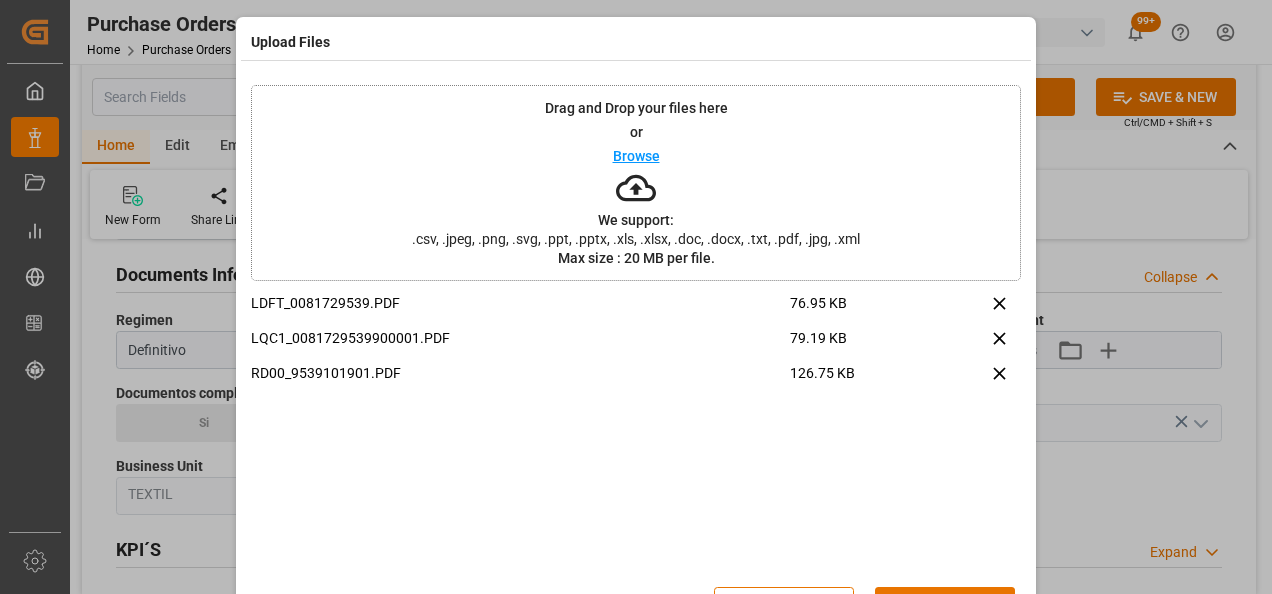 click on "Upload" at bounding box center [945, 606] 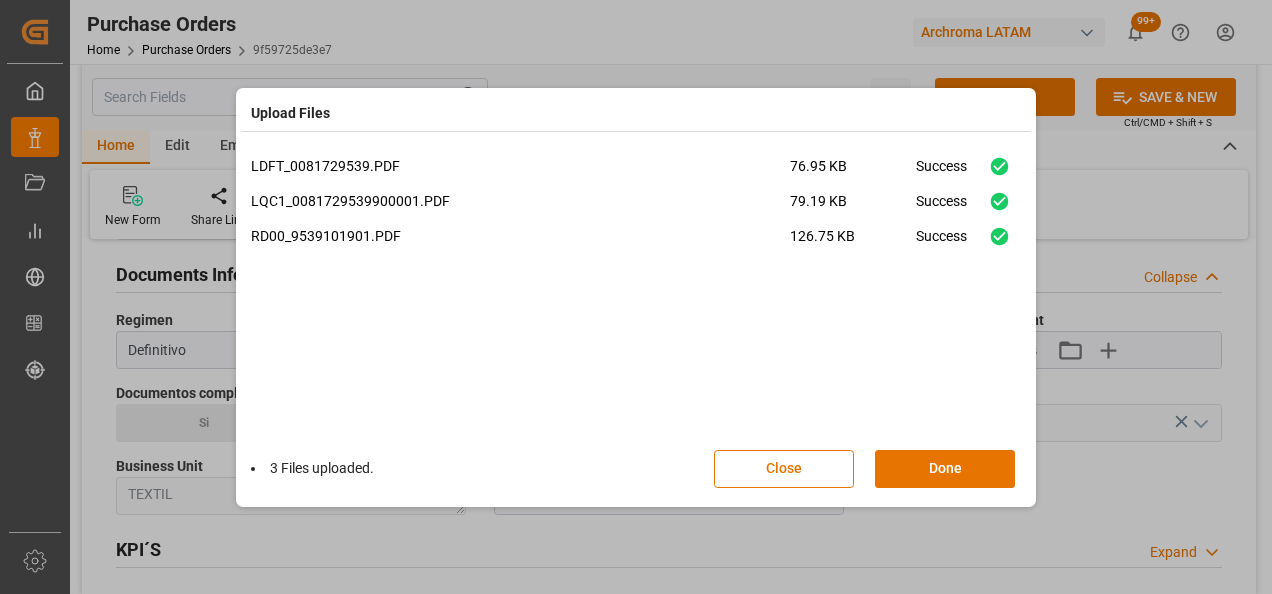 click on "Done" at bounding box center (945, 469) 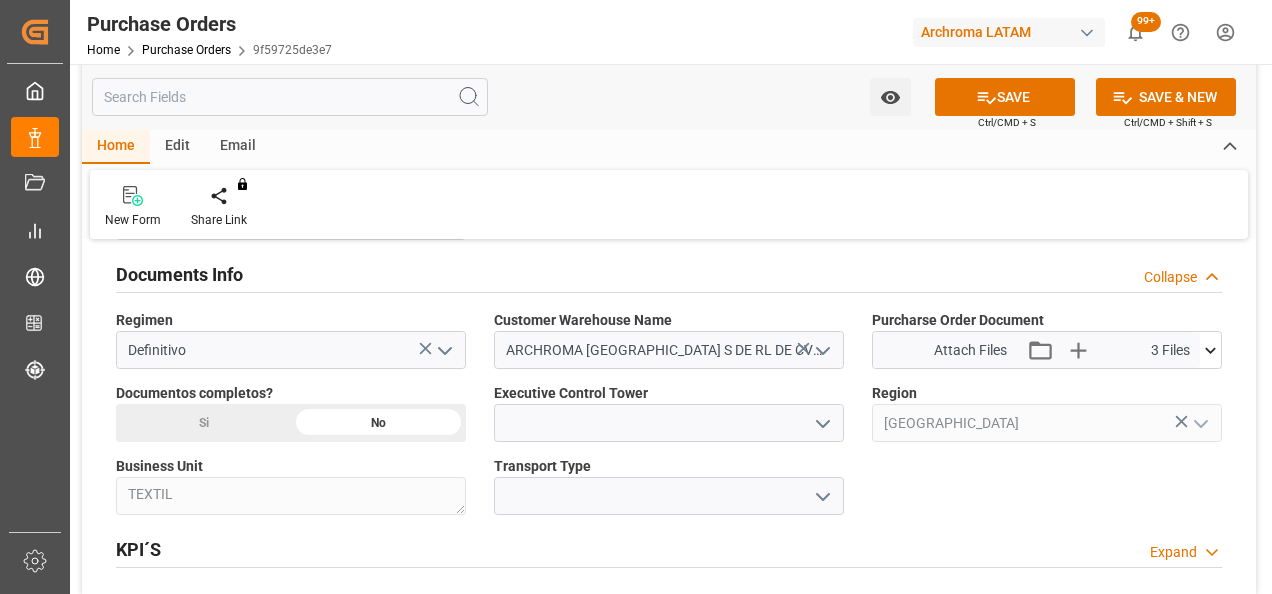 click 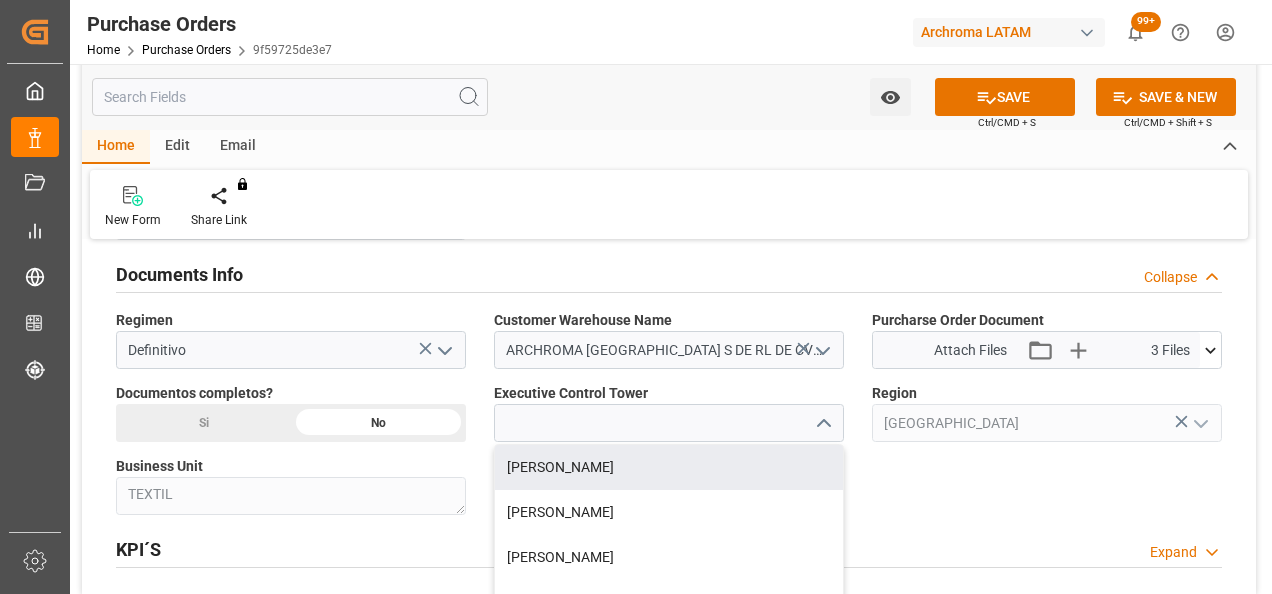 click on "[PERSON_NAME]" at bounding box center (669, 467) 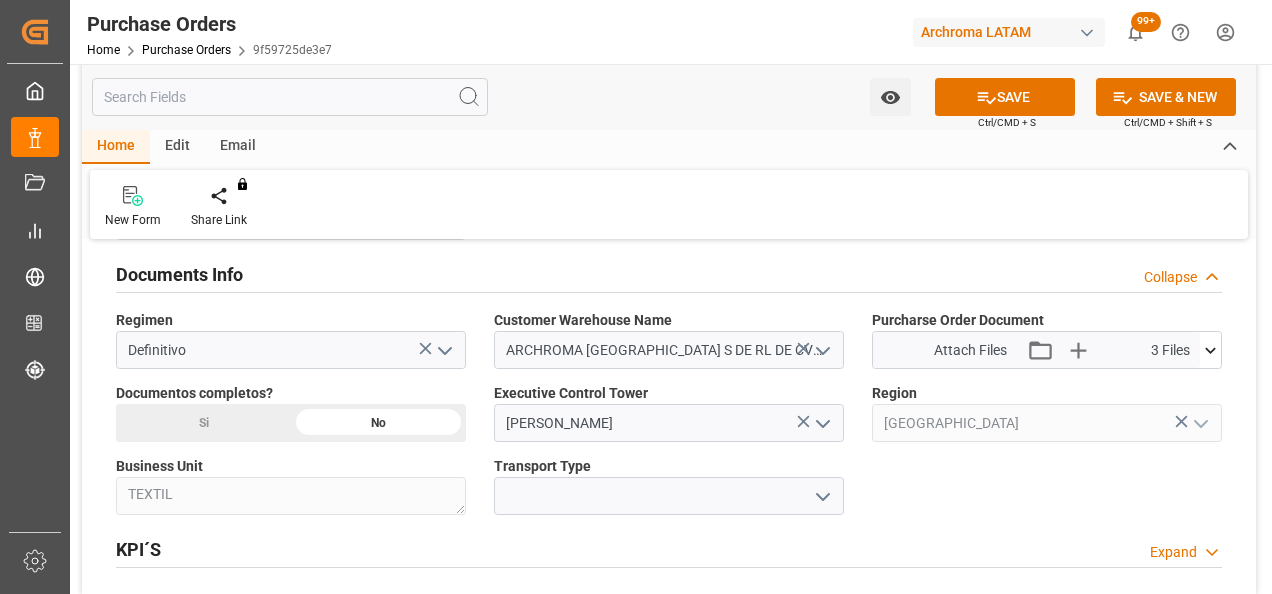click 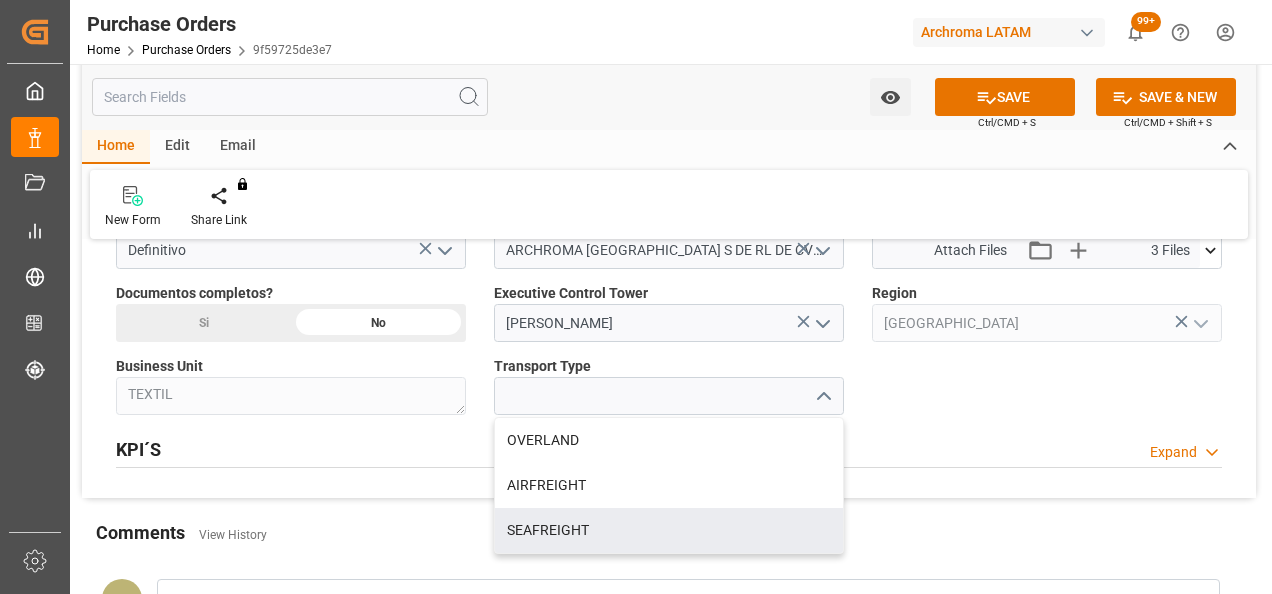 click on "SEAFREIGHT" at bounding box center (669, 530) 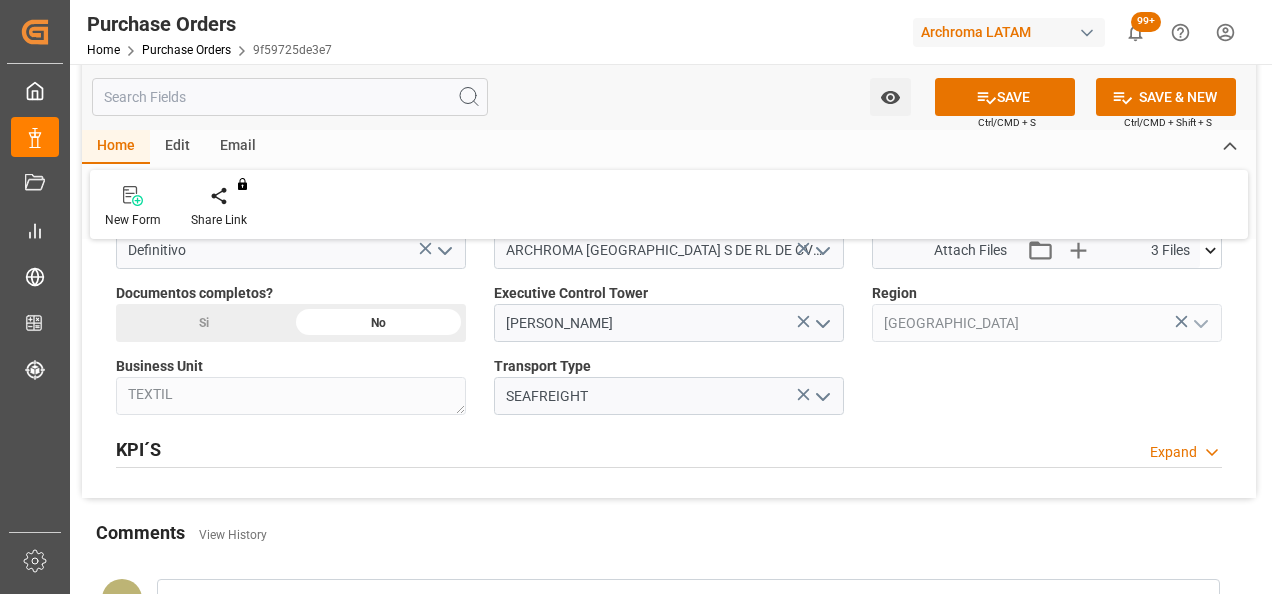 scroll, scrollTop: 1600, scrollLeft: 0, axis: vertical 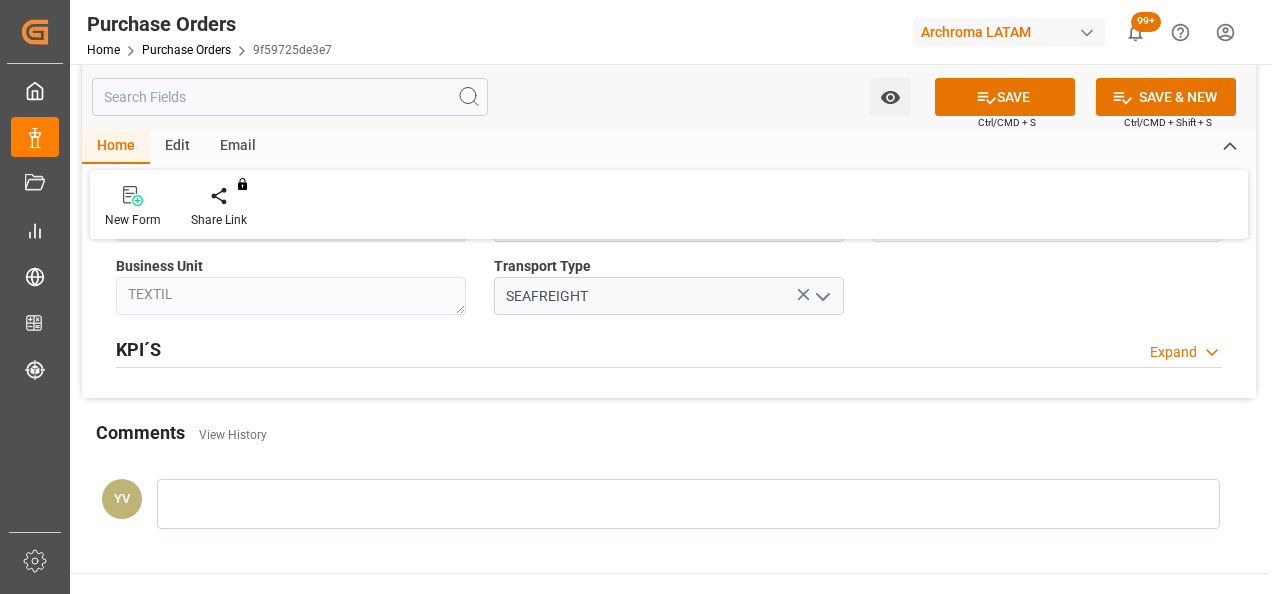 click at bounding box center [688, 504] 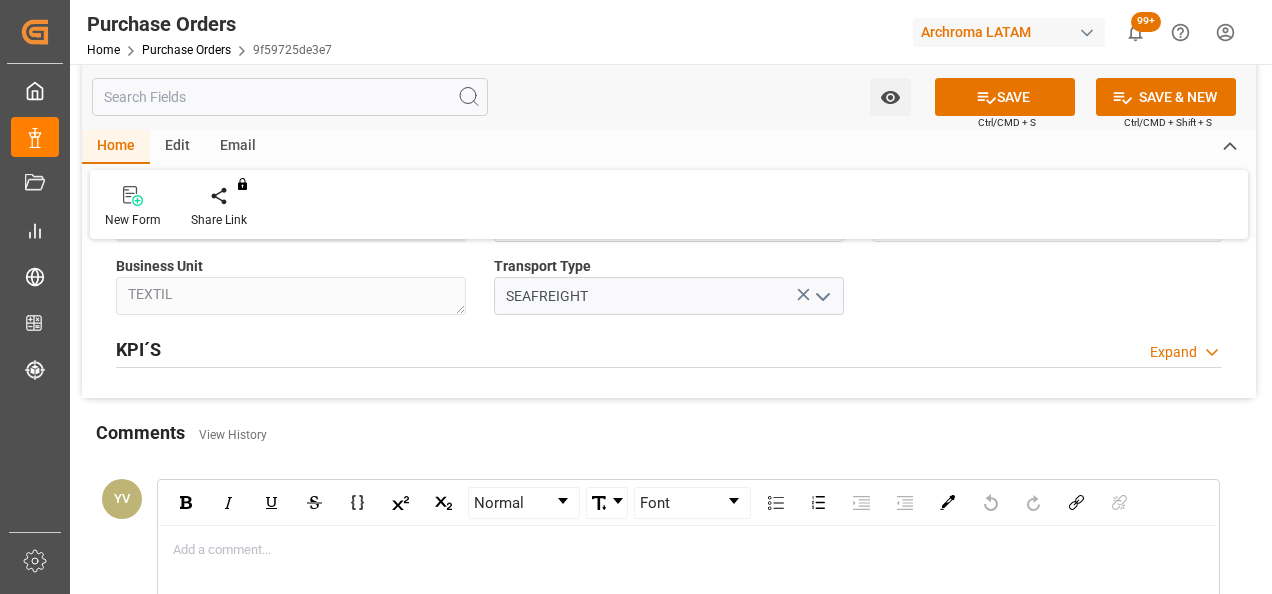 type 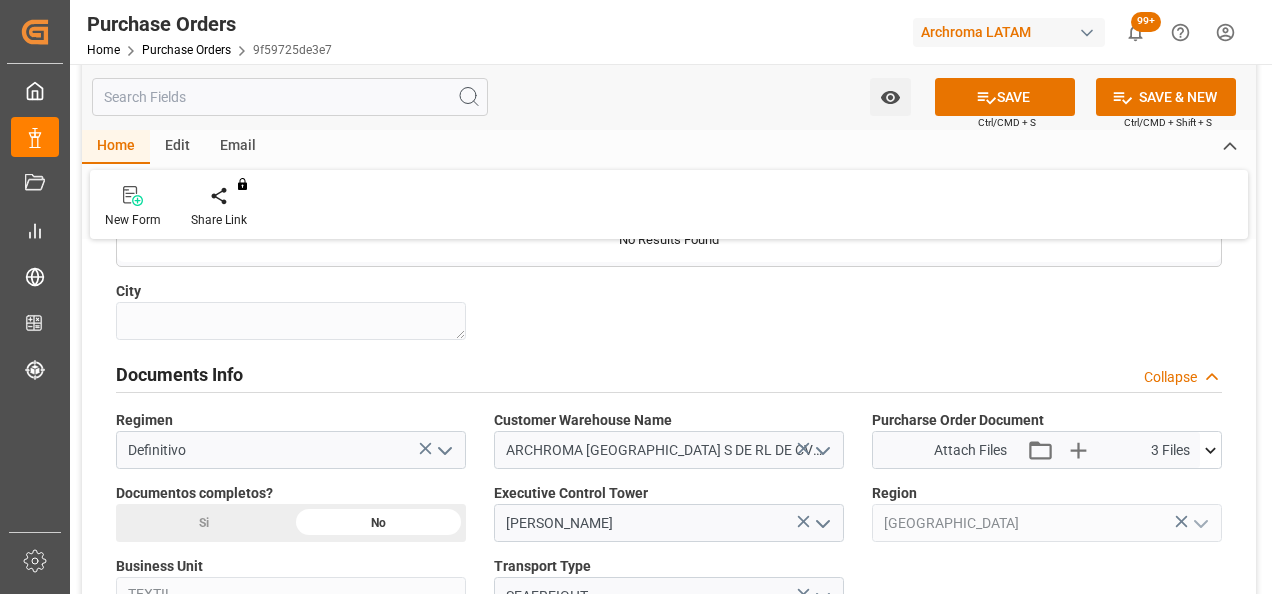 scroll, scrollTop: 1400, scrollLeft: 0, axis: vertical 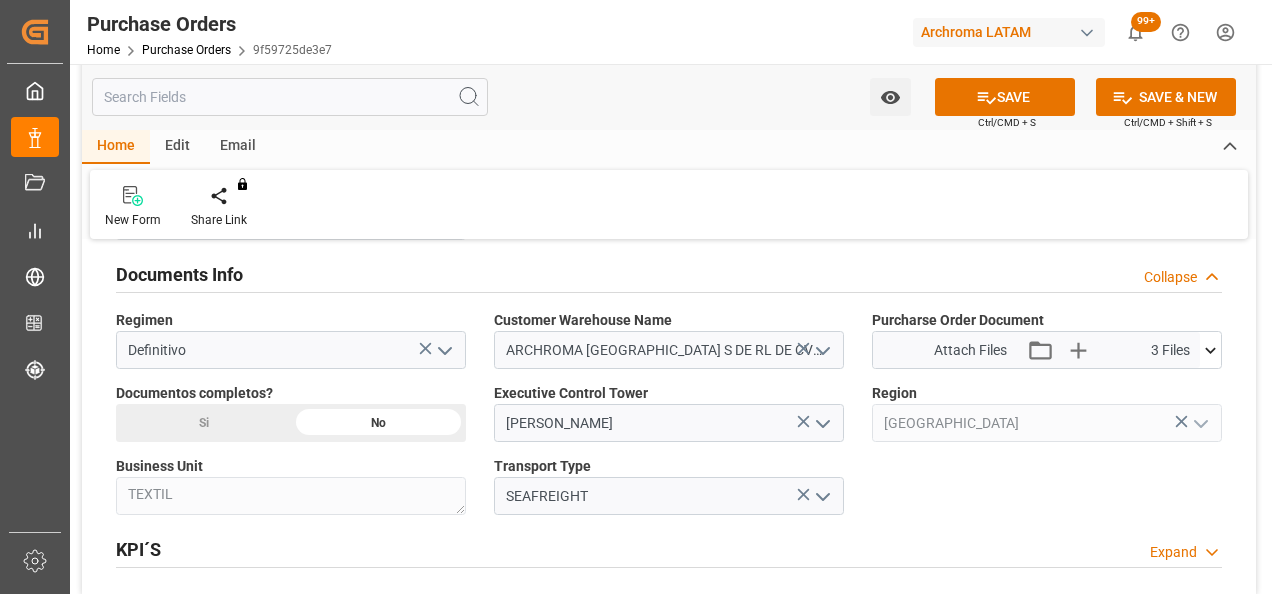 click 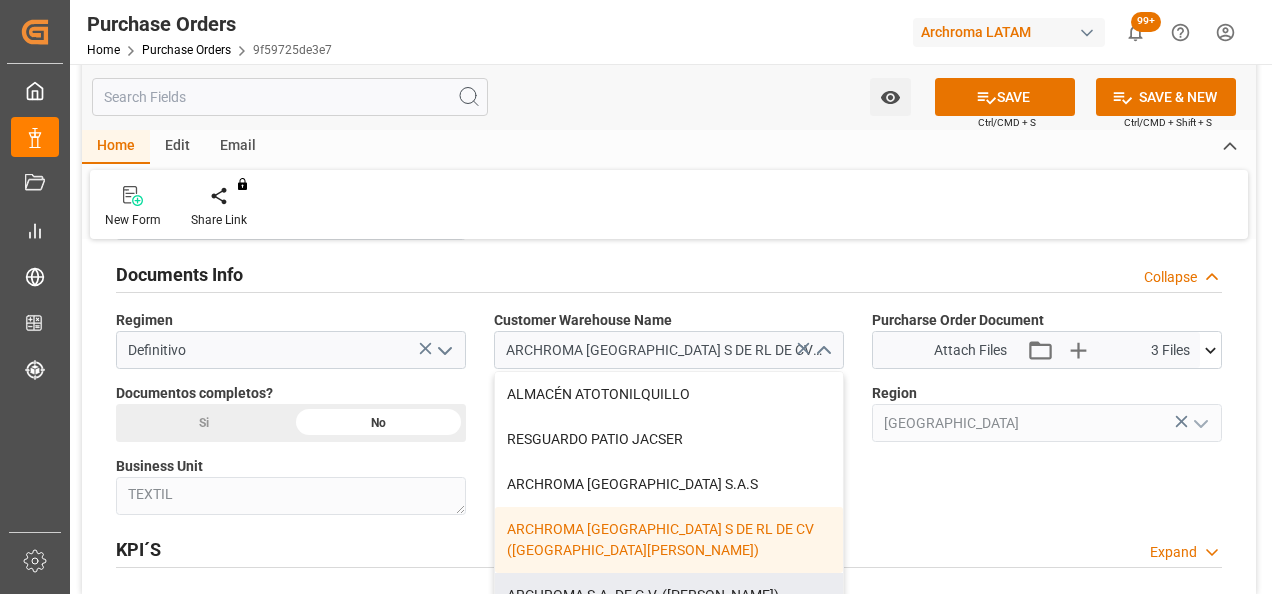 click on "ARCHROMA S.A. DE C.V. ([PERSON_NAME])" at bounding box center (669, 595) 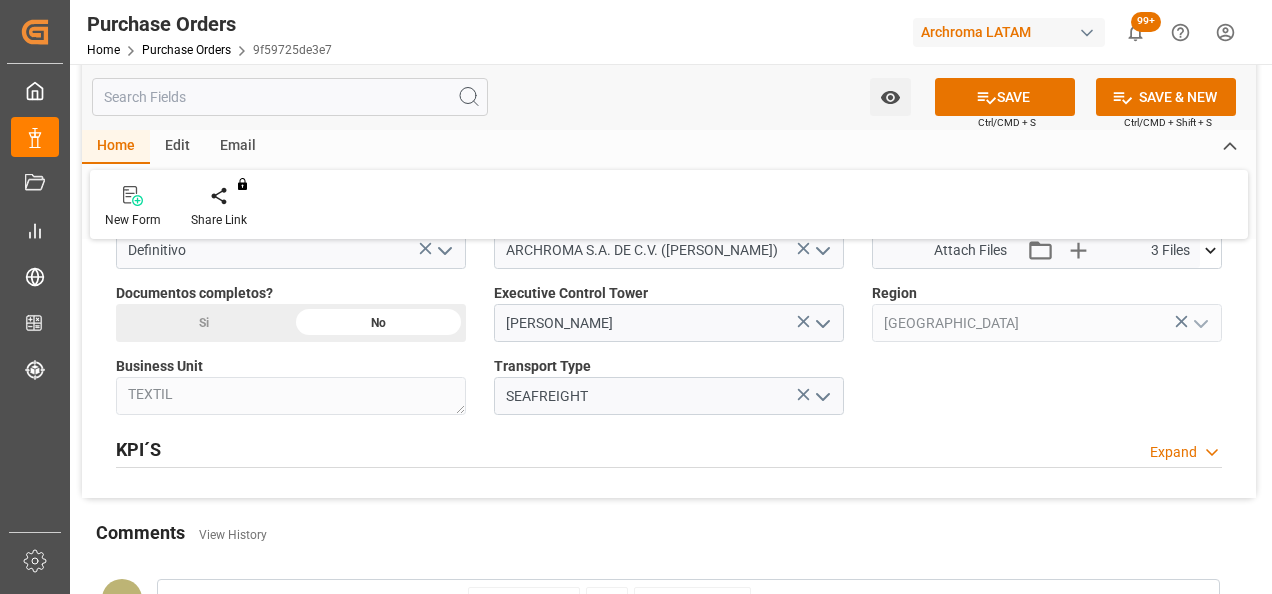 scroll, scrollTop: 1800, scrollLeft: 0, axis: vertical 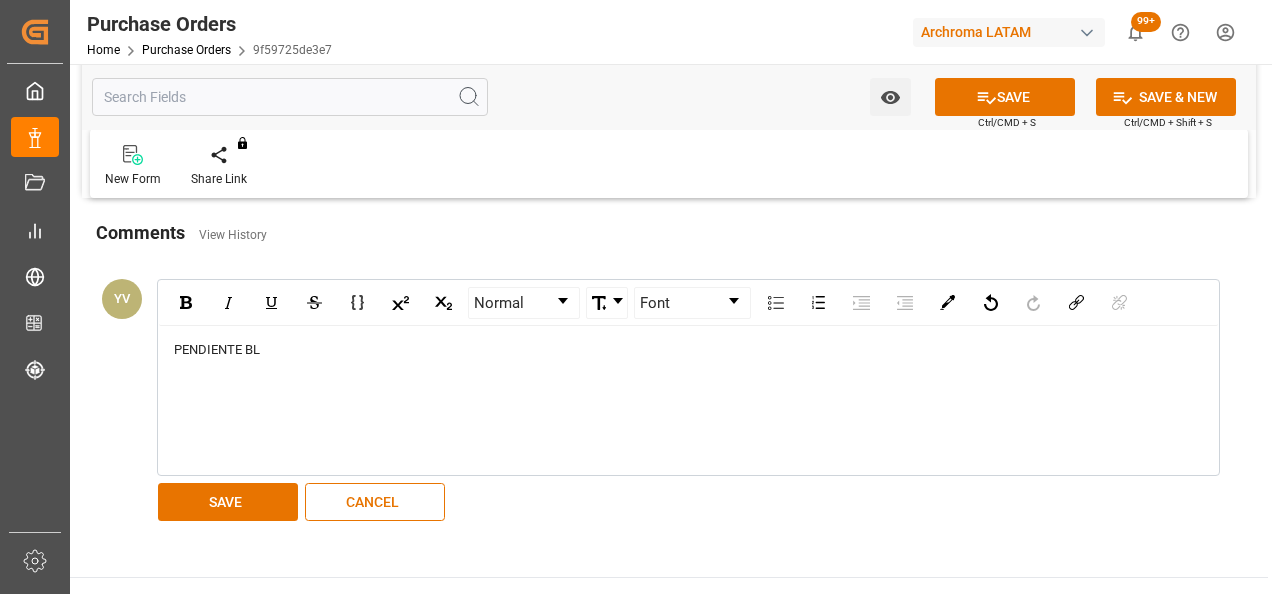 click on "SAVE" at bounding box center [228, 502] 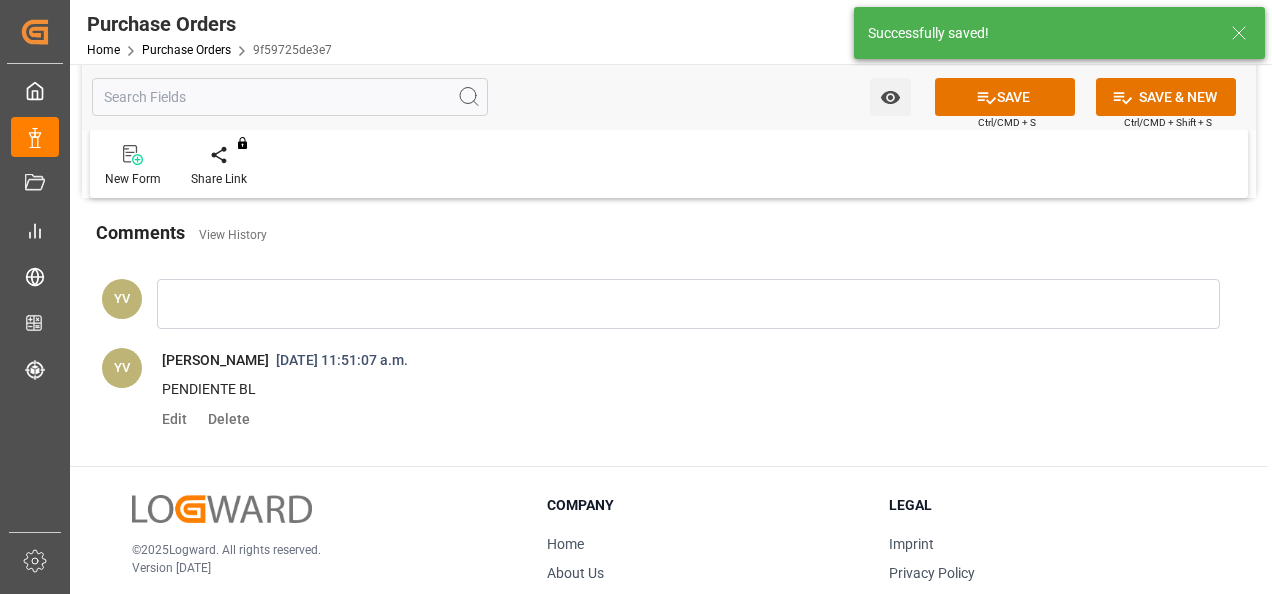 click 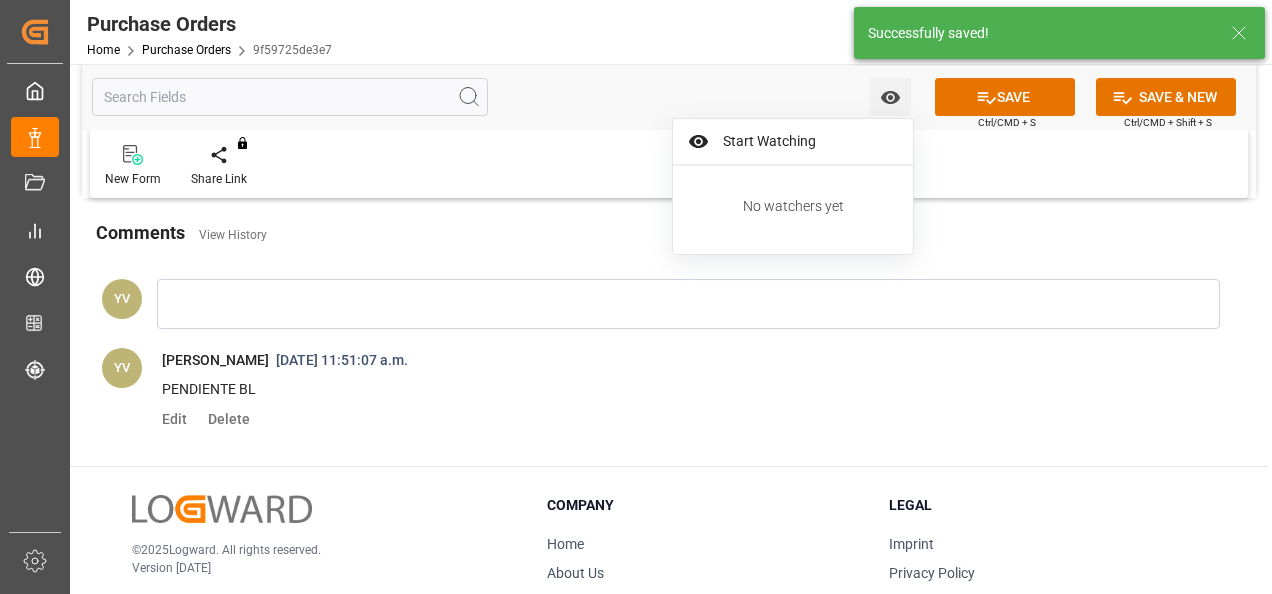 click on "Start Watching" at bounding box center (807, 141) 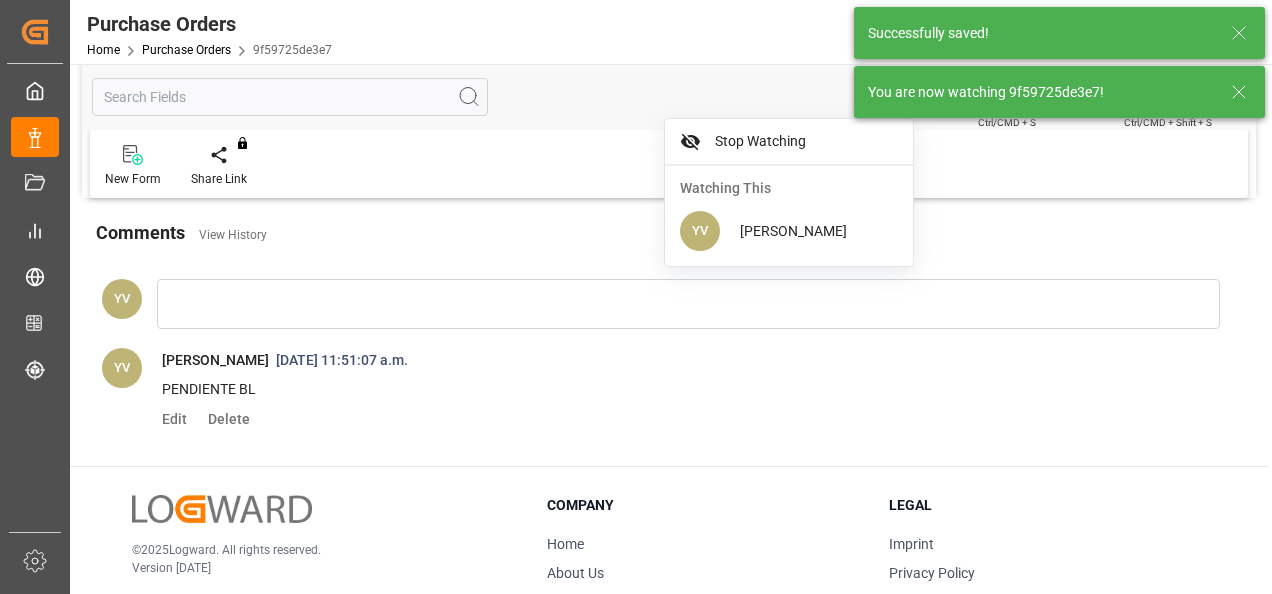 click 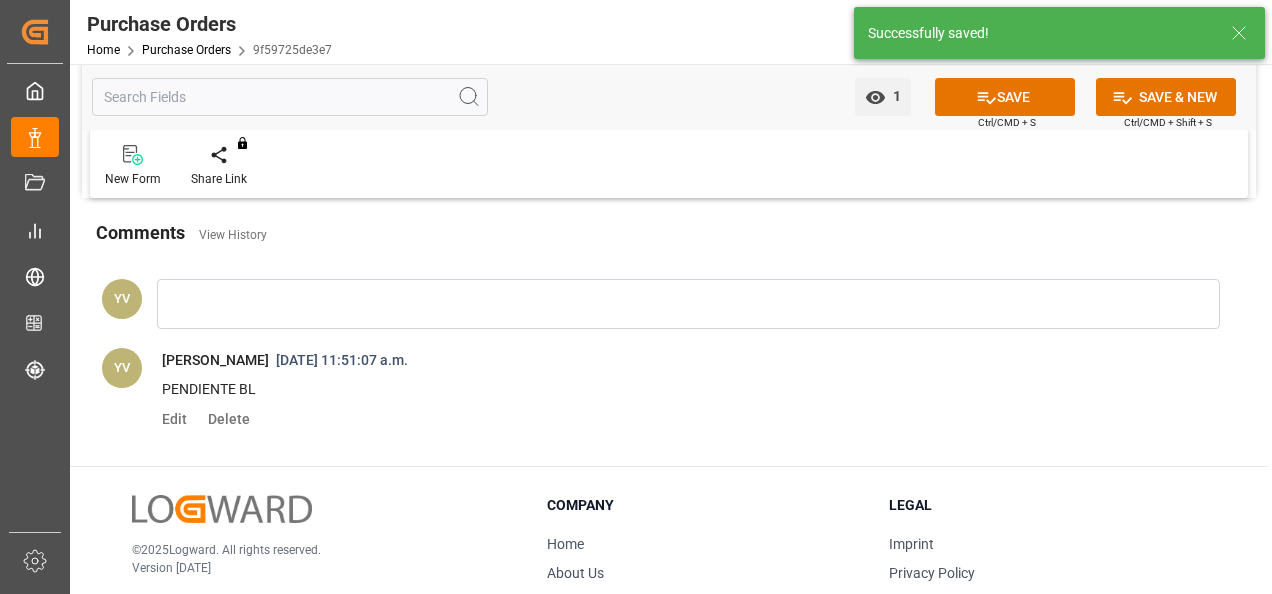 click on "SAVE" at bounding box center (1005, 97) 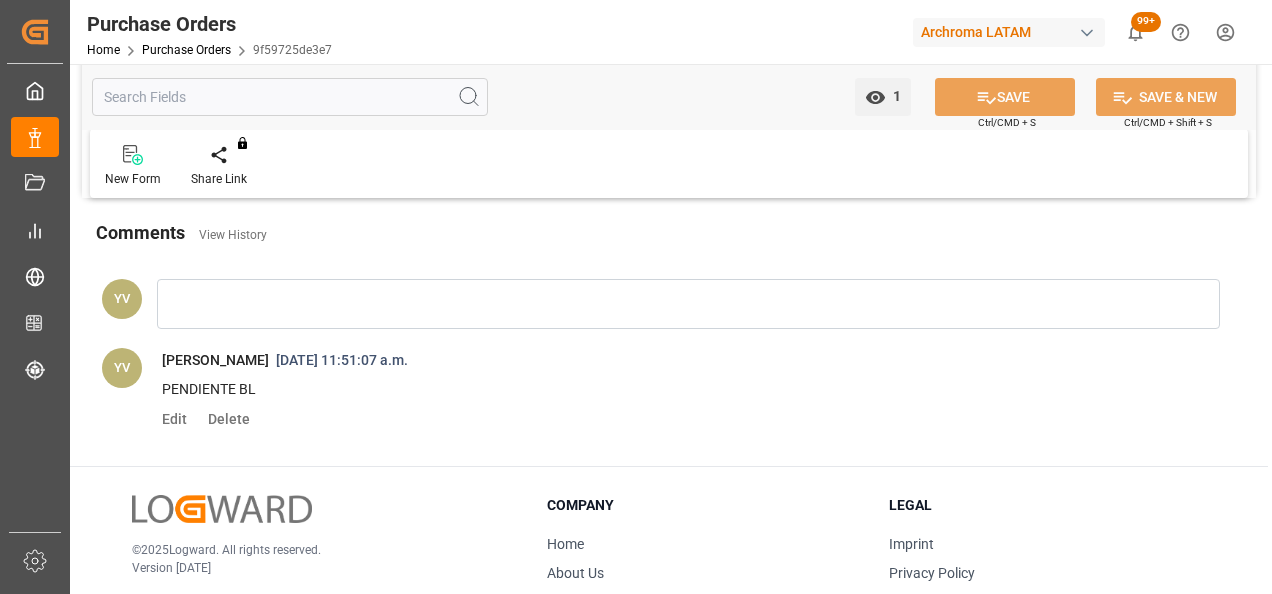 click on "Purchase Orders" at bounding box center (186, 50) 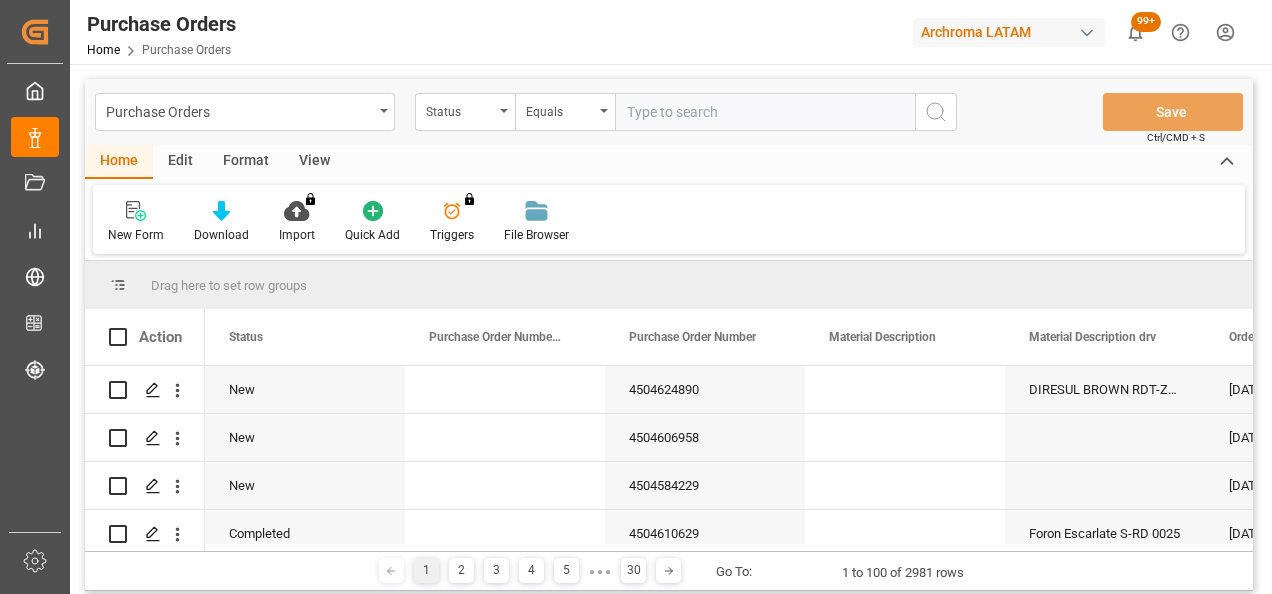 click on "Status" at bounding box center (465, 112) 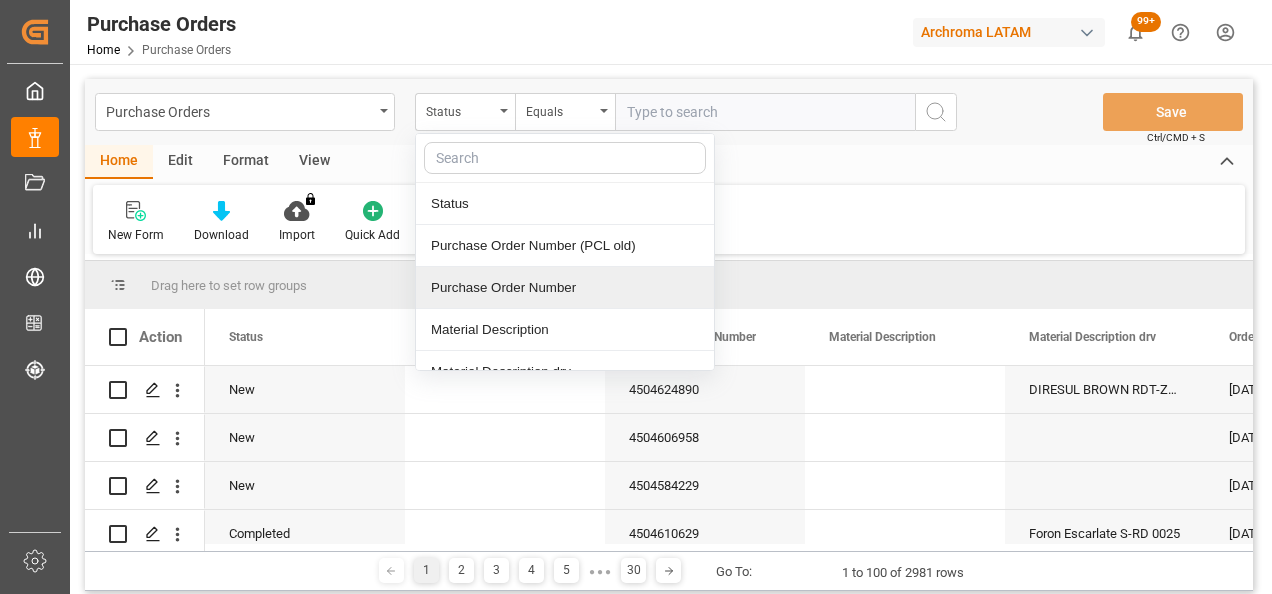 click on "Purchase Order Number" at bounding box center (565, 288) 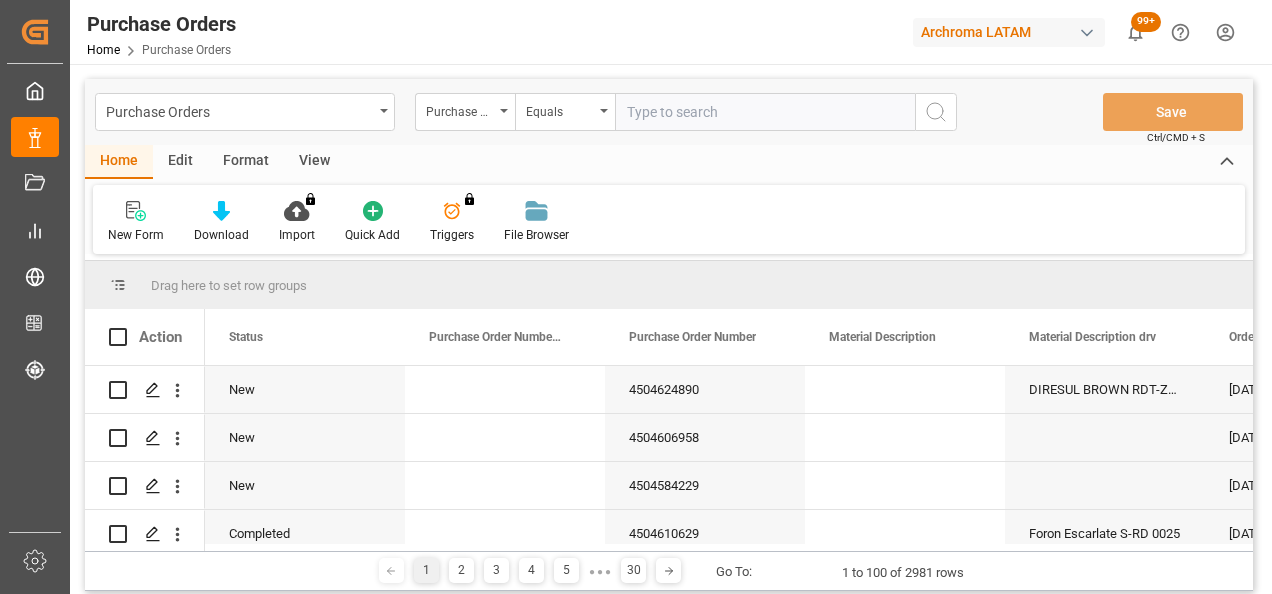 click at bounding box center (765, 112) 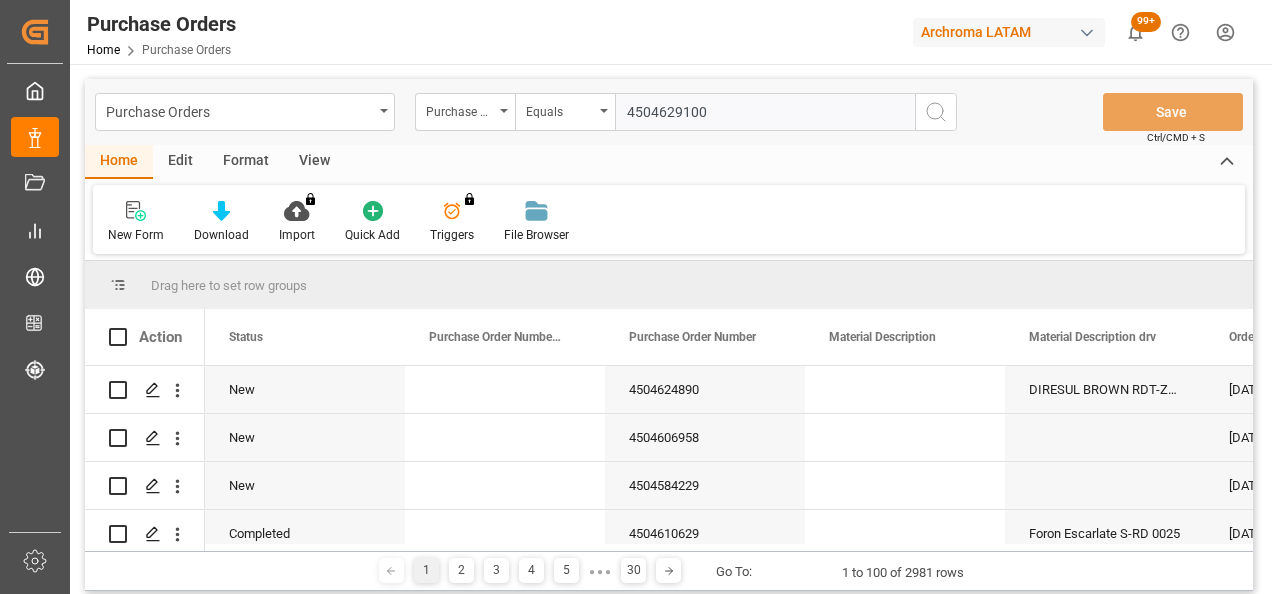 type 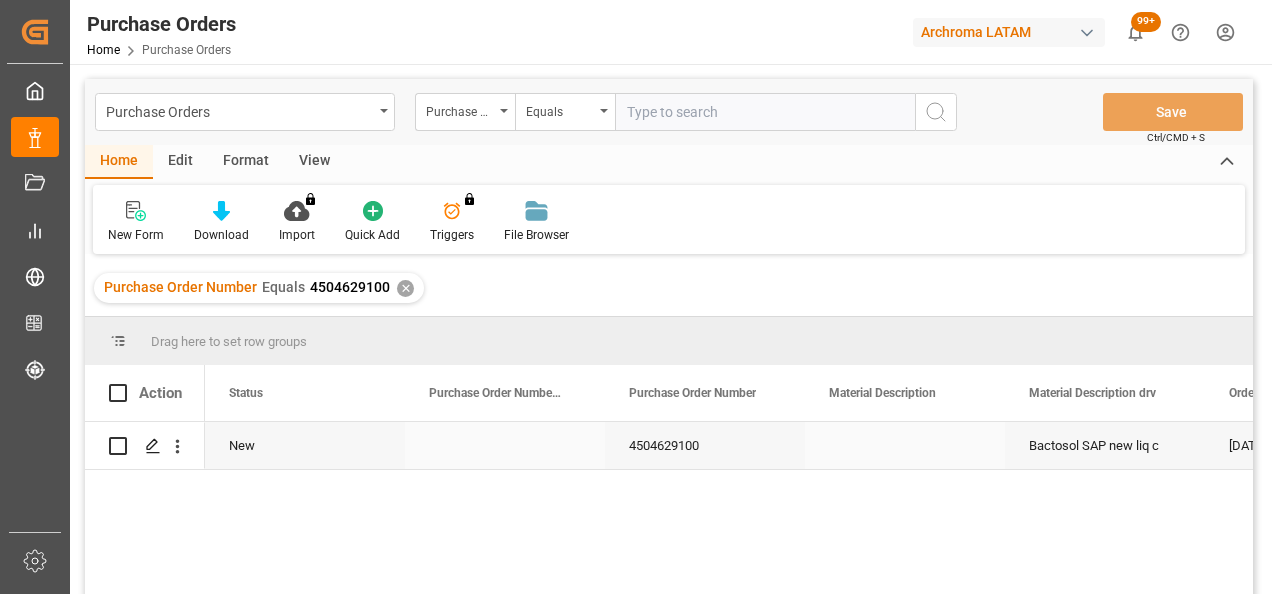 click 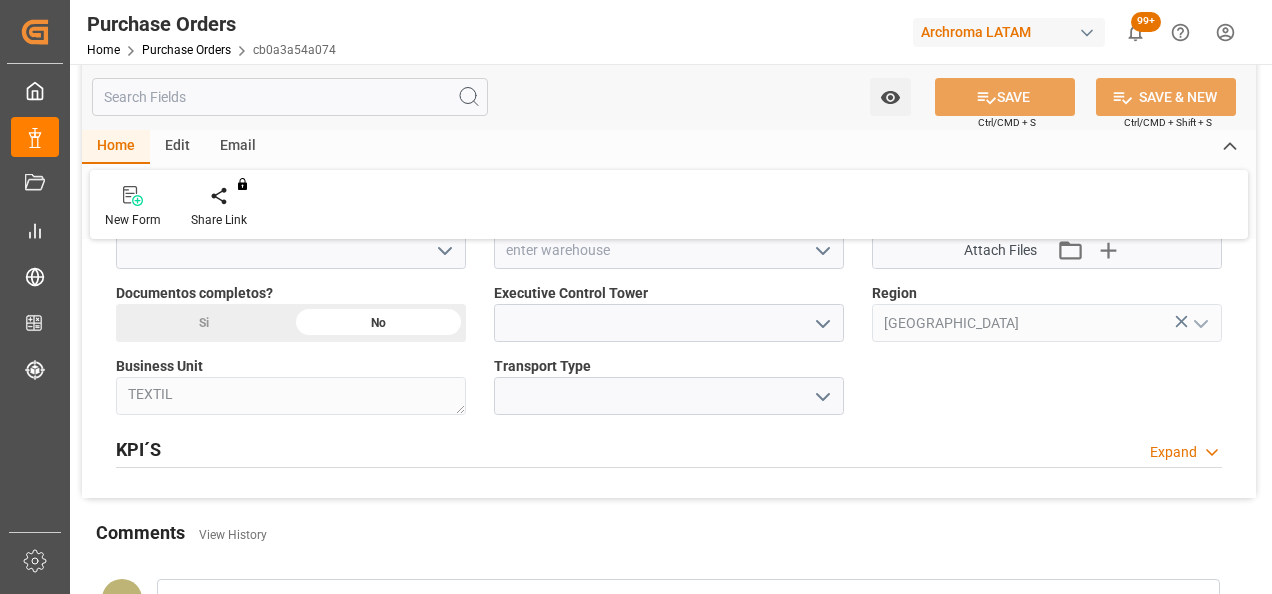scroll, scrollTop: 1400, scrollLeft: 0, axis: vertical 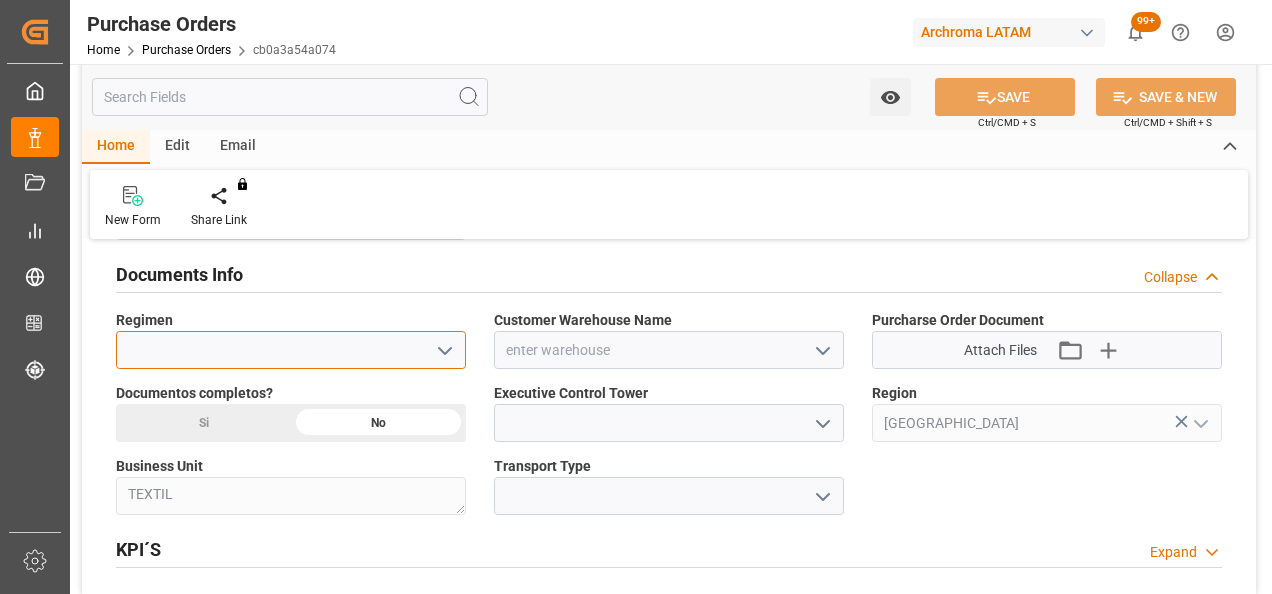 click at bounding box center [291, 350] 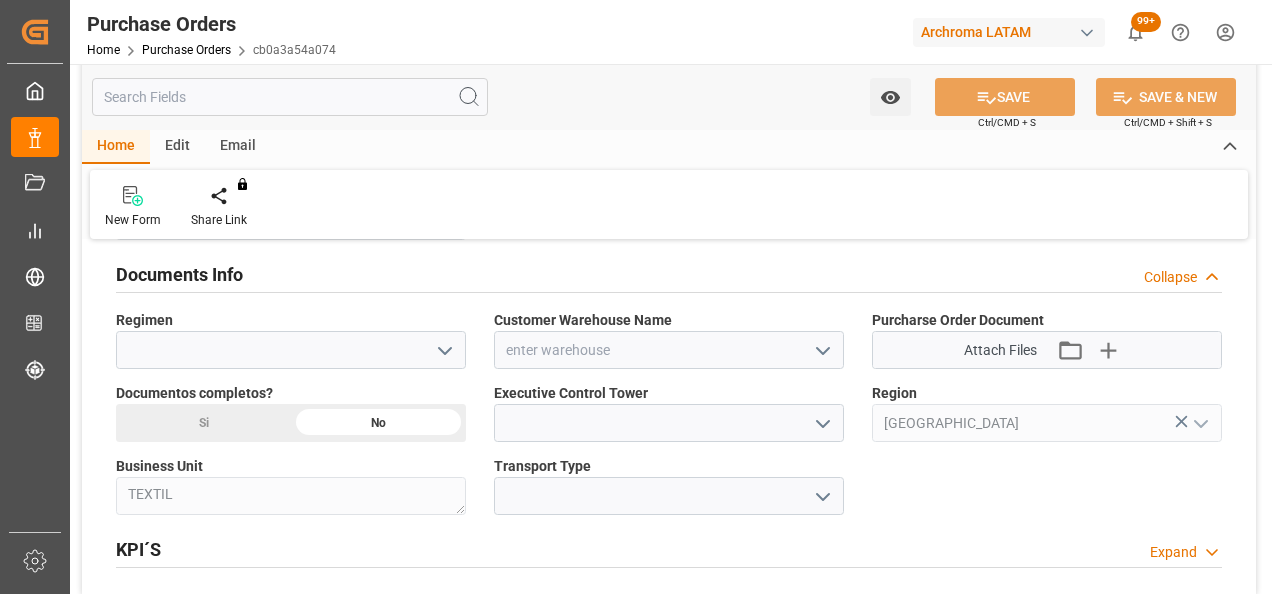 click 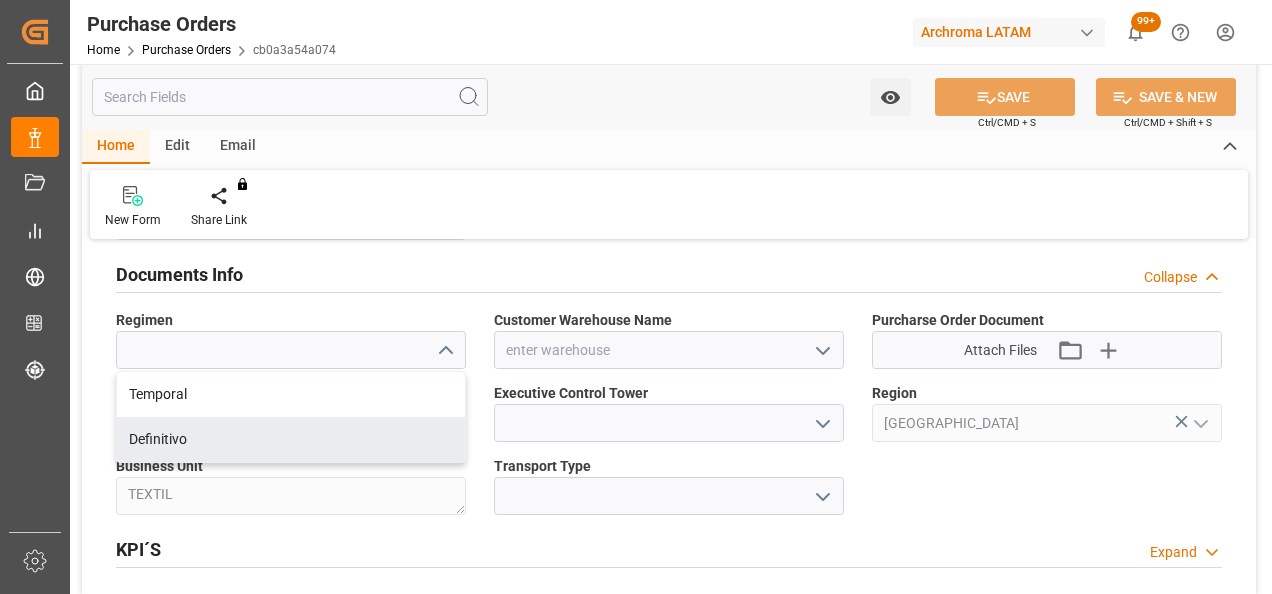 click on "Definitivo" at bounding box center (291, 439) 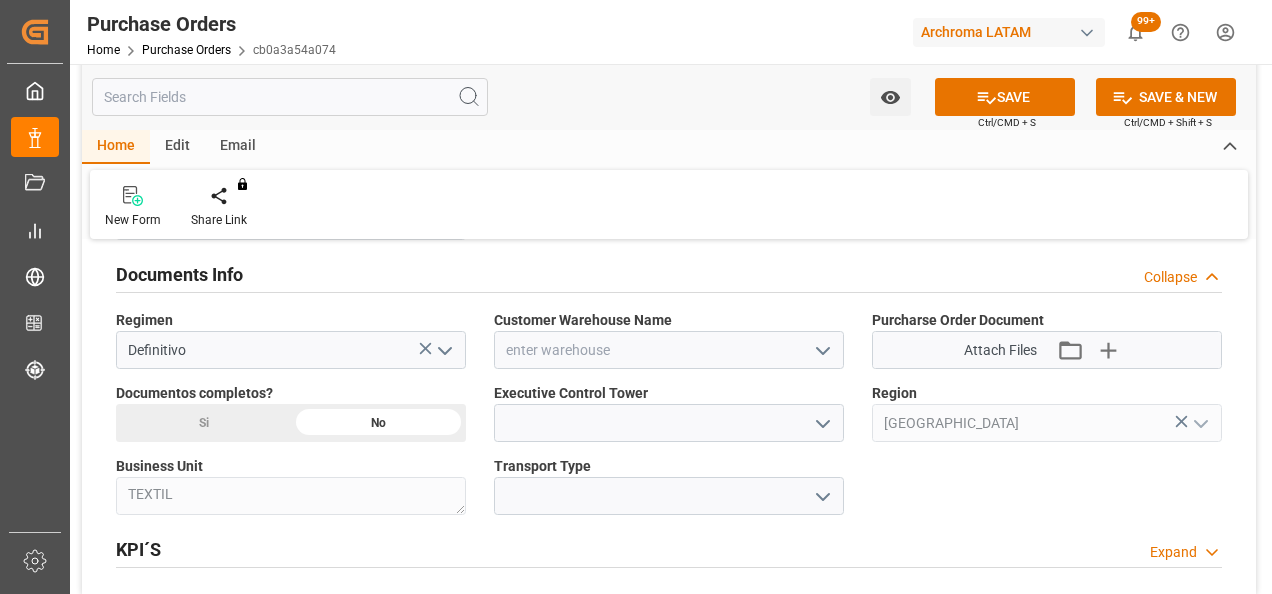 click 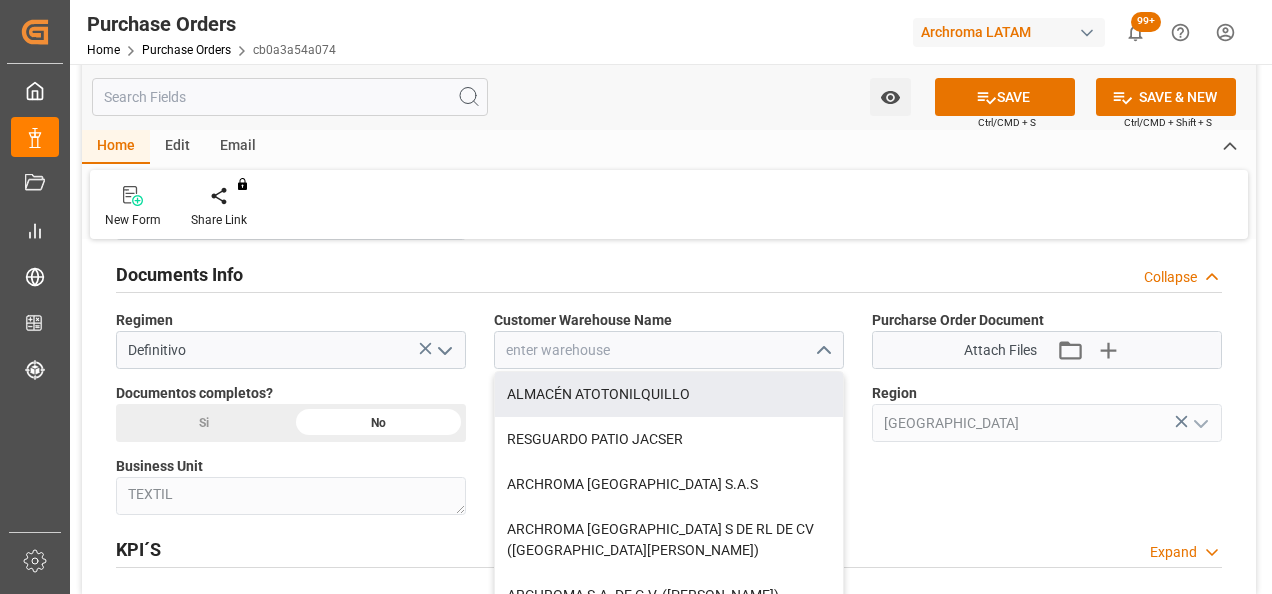 click on "ALMACÉN ATOTONILQUILLO" at bounding box center [669, 394] 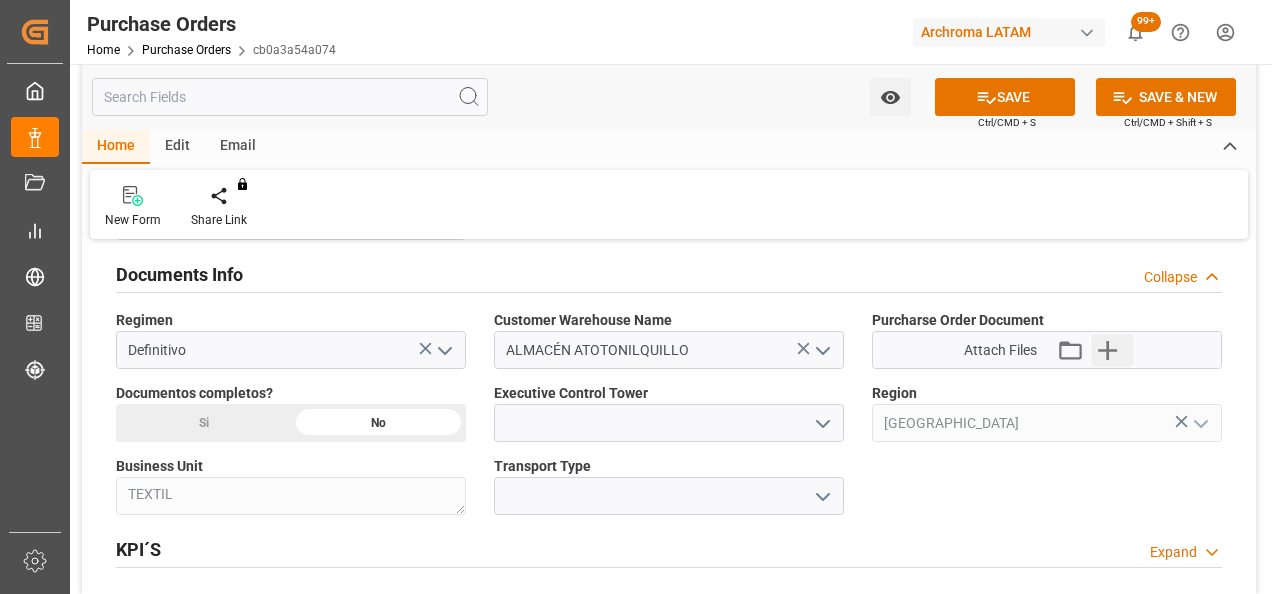 click 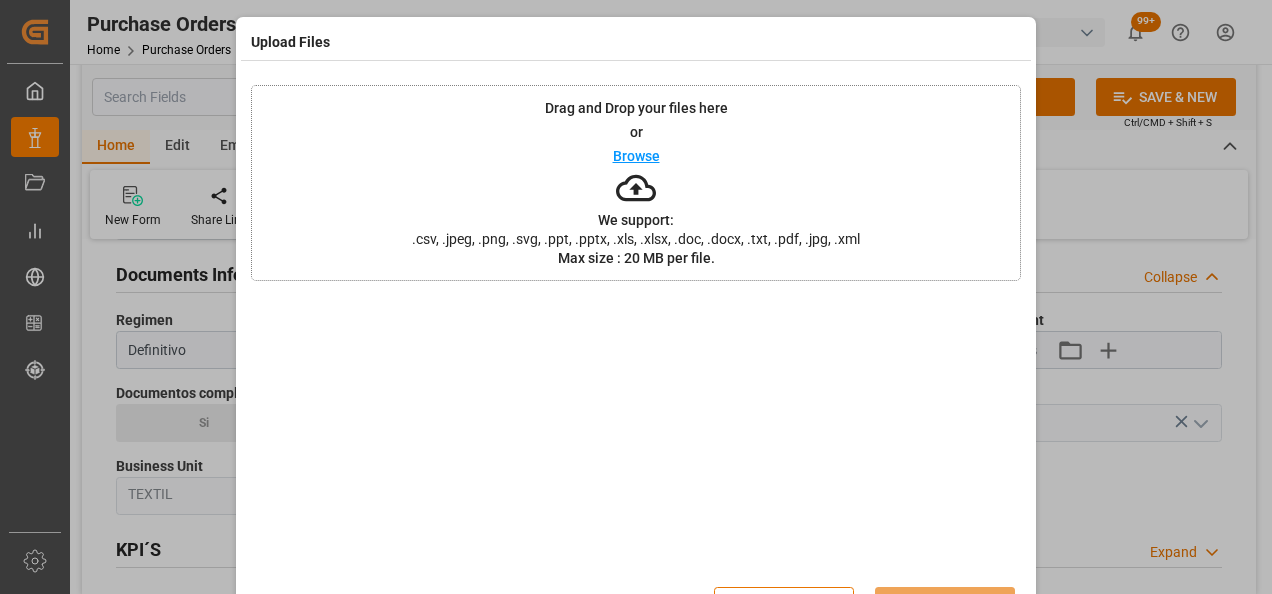 click on "Drag and Drop your files here or Browse We support: .csv, .jpeg, .png, .svg, .ppt, .pptx, .xls, .xlsx, .doc, .docx, .txt, .pdf, .jpg, .xml Max size : 20 MB per file." at bounding box center [636, 183] 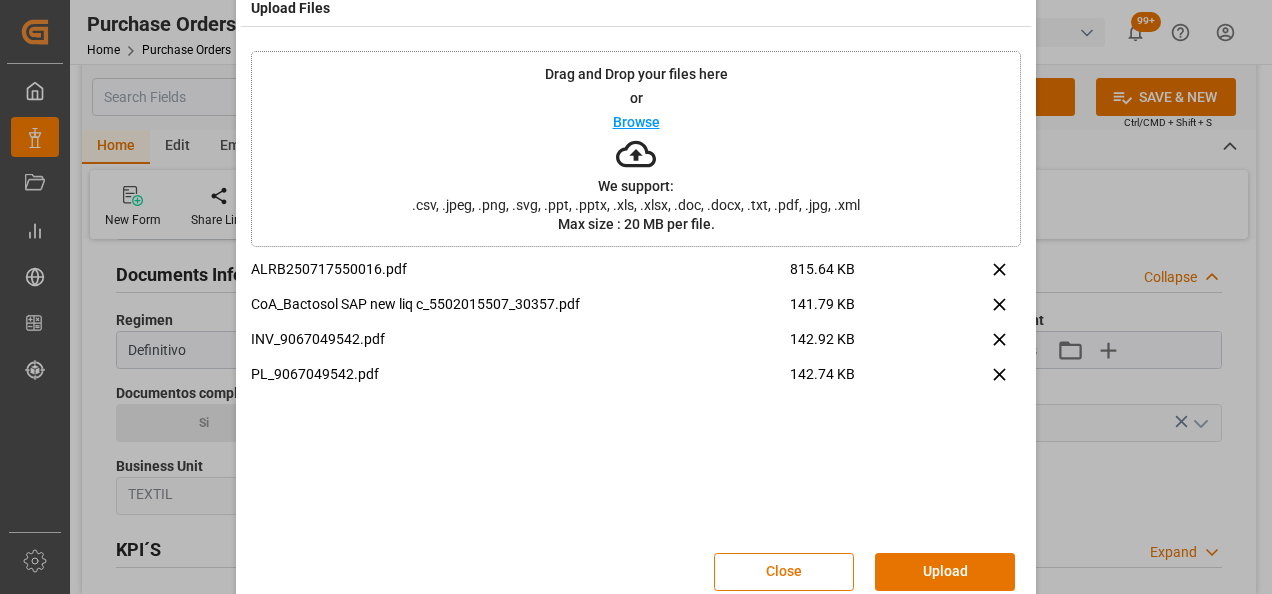 scroll, scrollTop: 65, scrollLeft: 0, axis: vertical 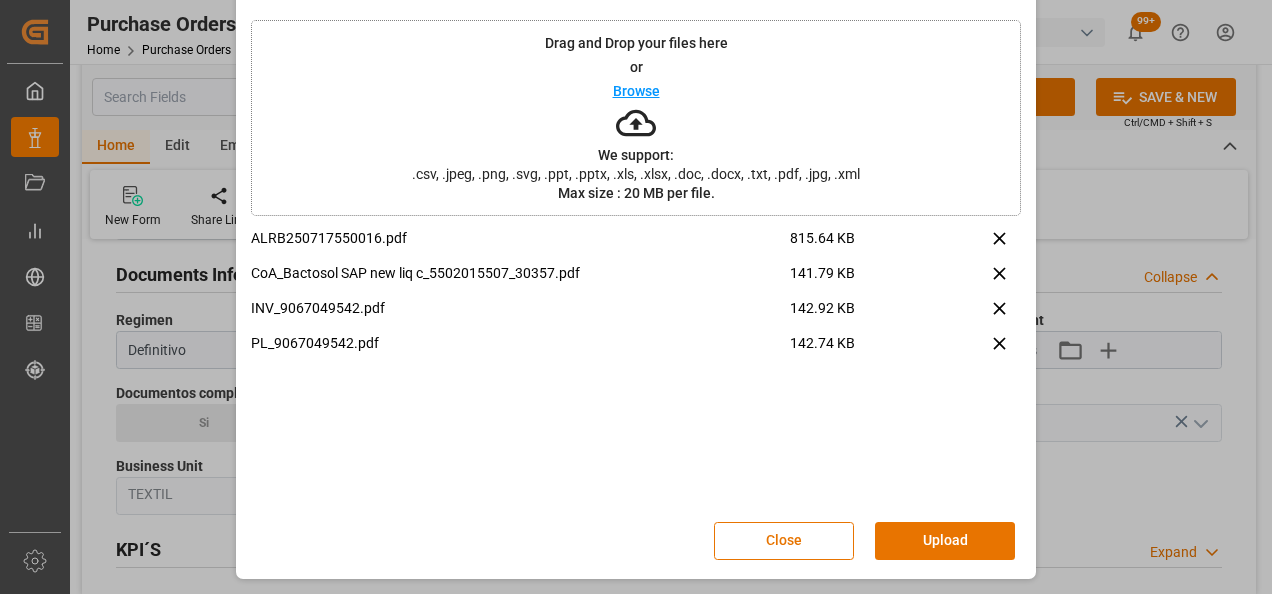 click on "Upload" at bounding box center [945, 541] 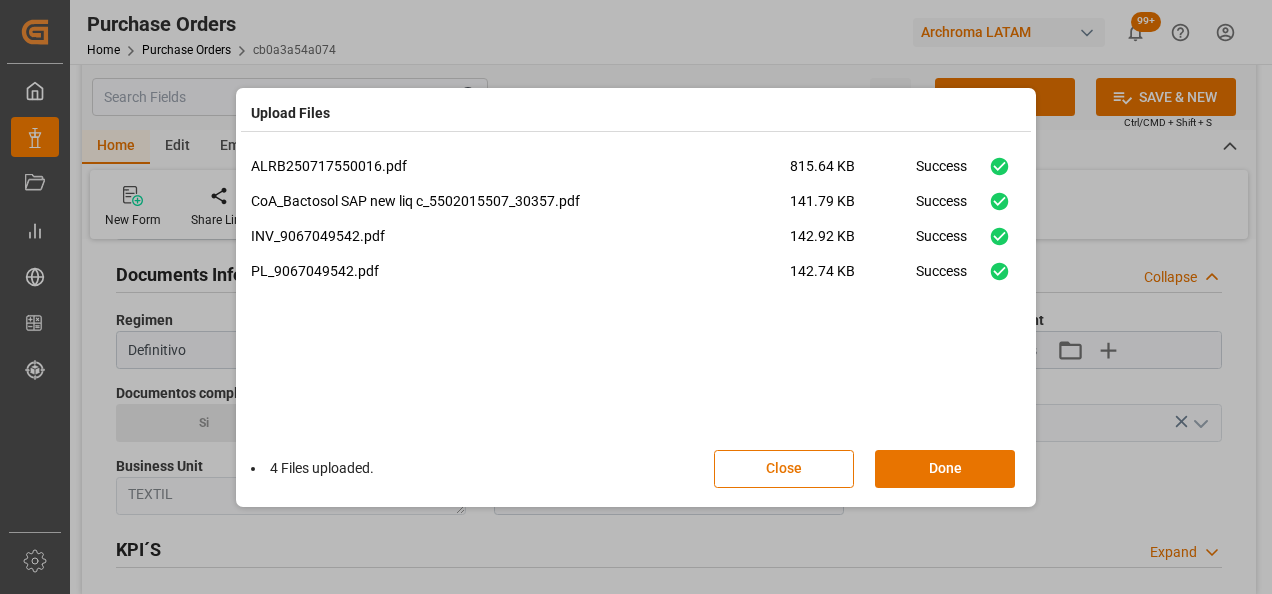 click on "Done" at bounding box center [945, 469] 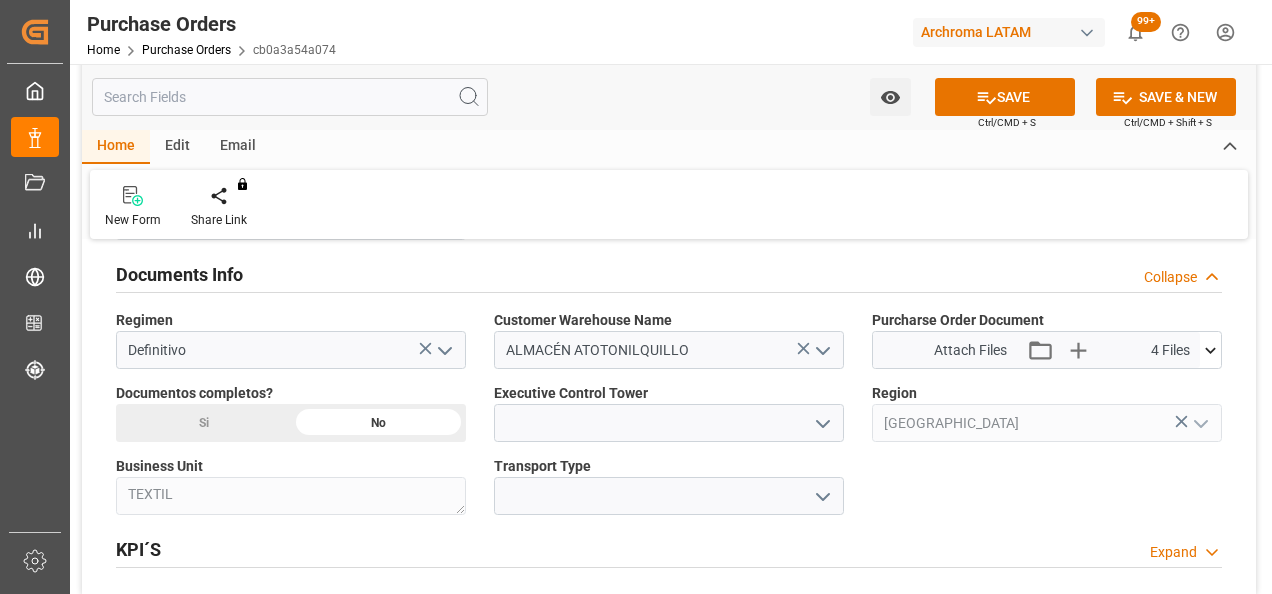click on "Si" at bounding box center (203, -267) 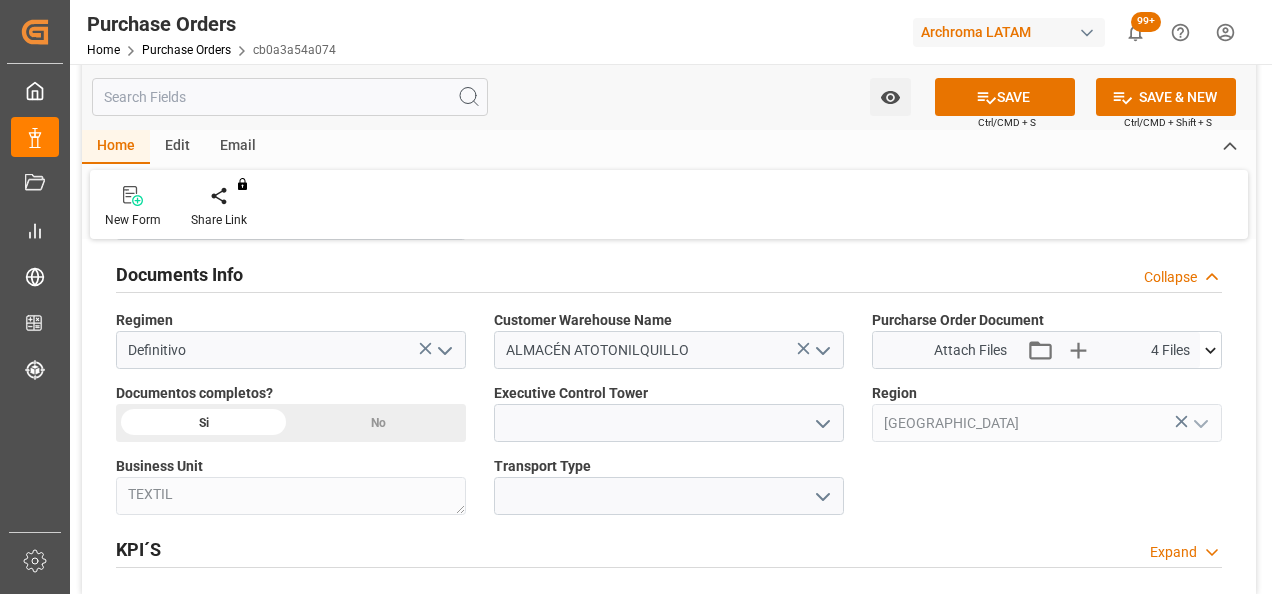 click 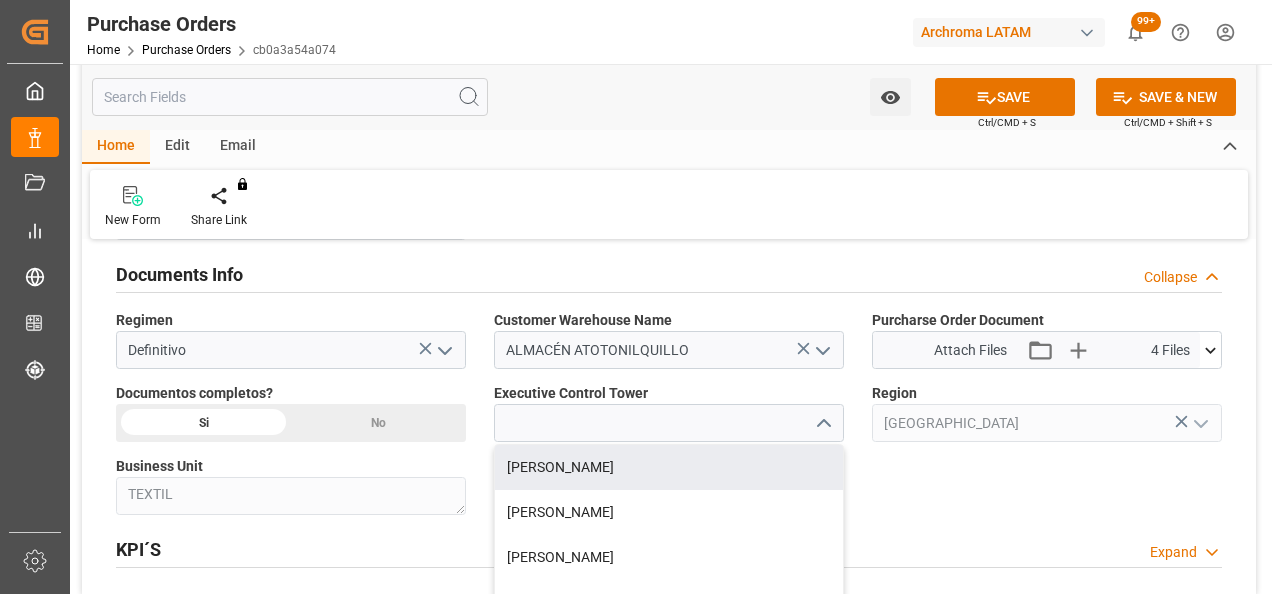 click on "[PERSON_NAME]" at bounding box center [669, 467] 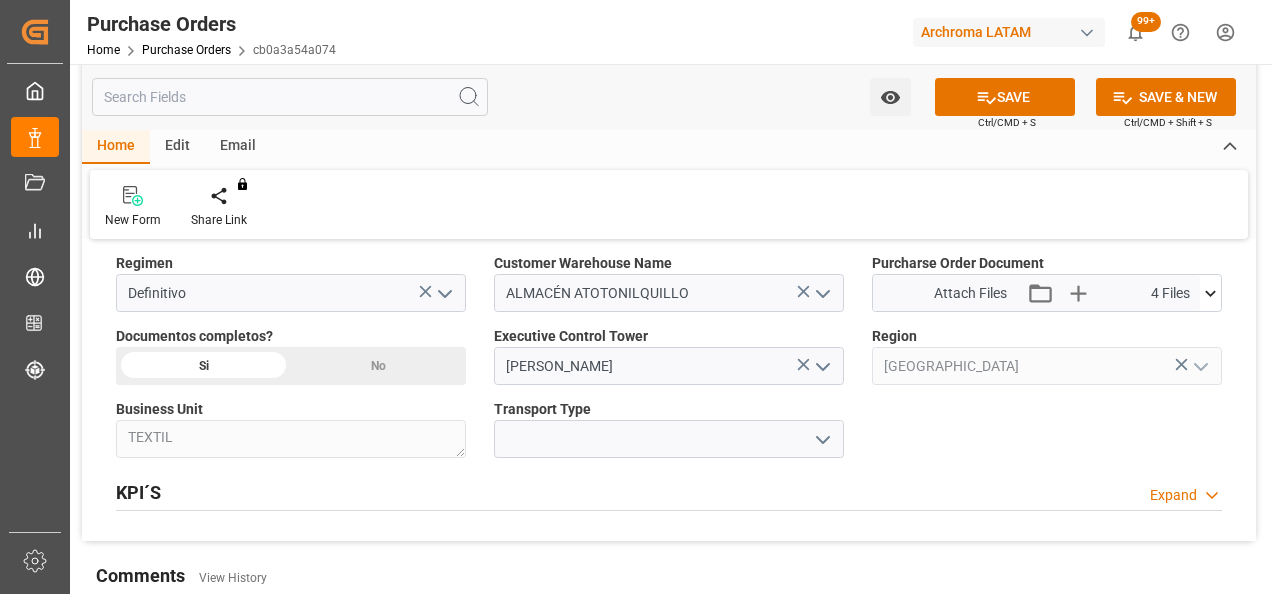 scroll, scrollTop: 1500, scrollLeft: 0, axis: vertical 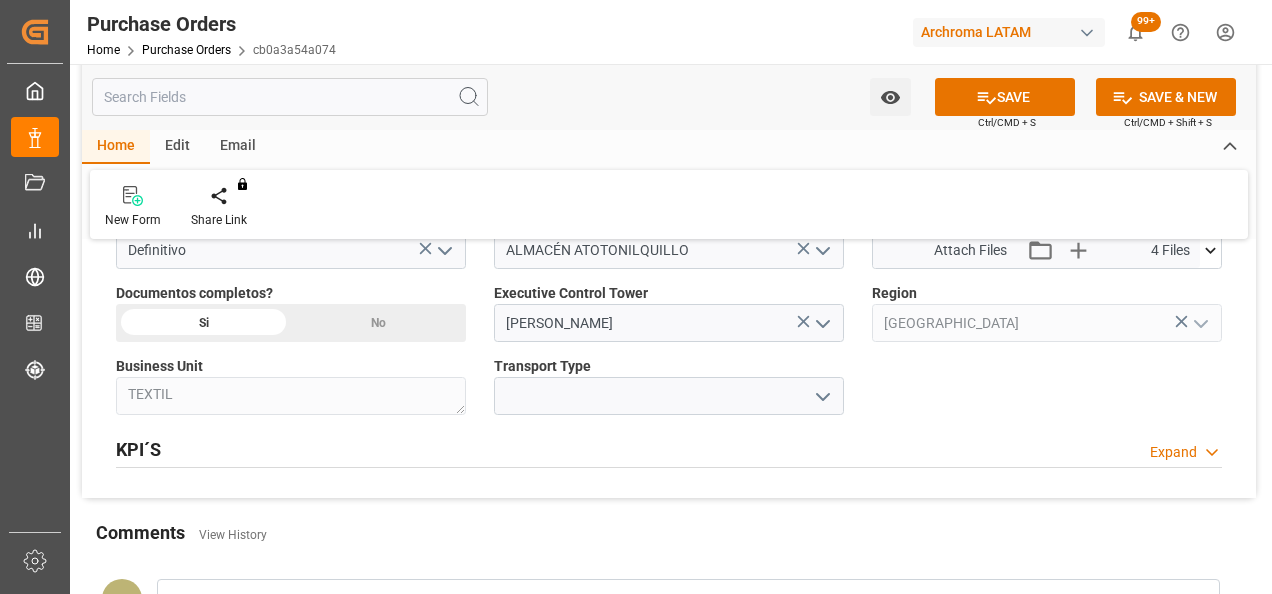 click 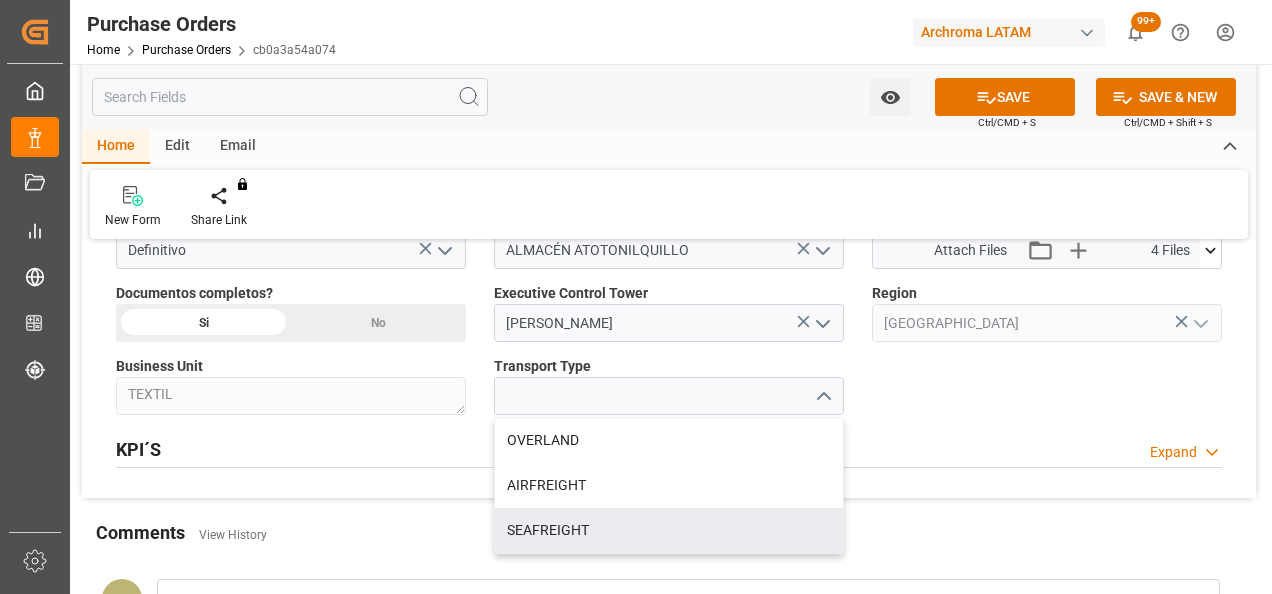 click on "SEAFREIGHT" at bounding box center [669, 530] 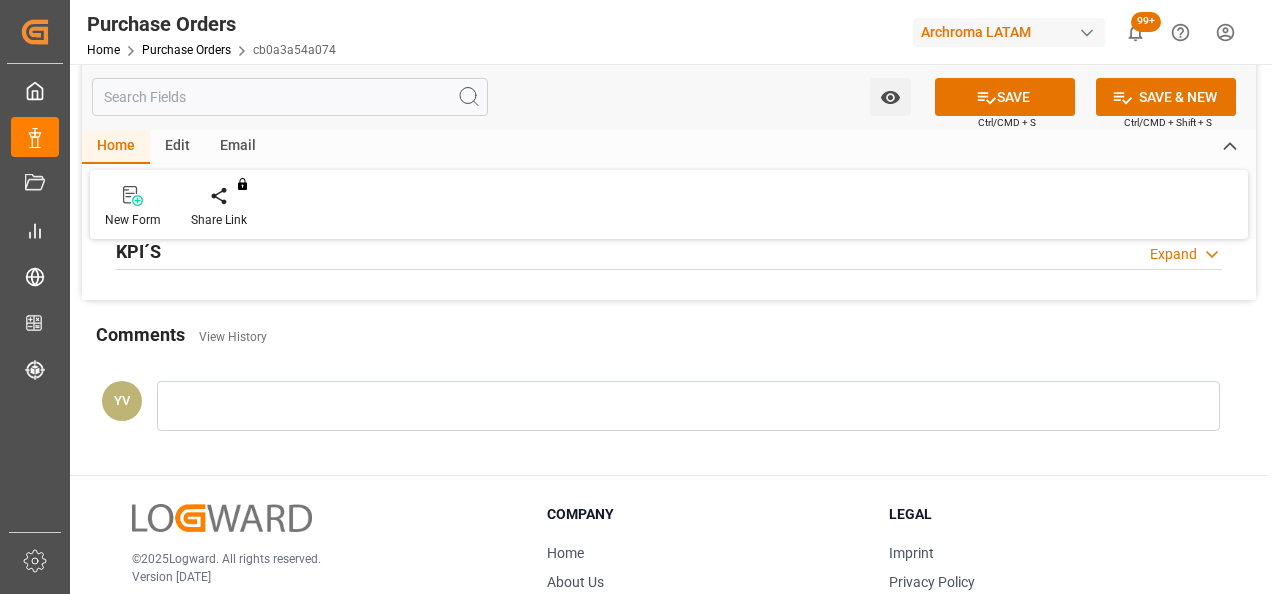 scroll, scrollTop: 1800, scrollLeft: 0, axis: vertical 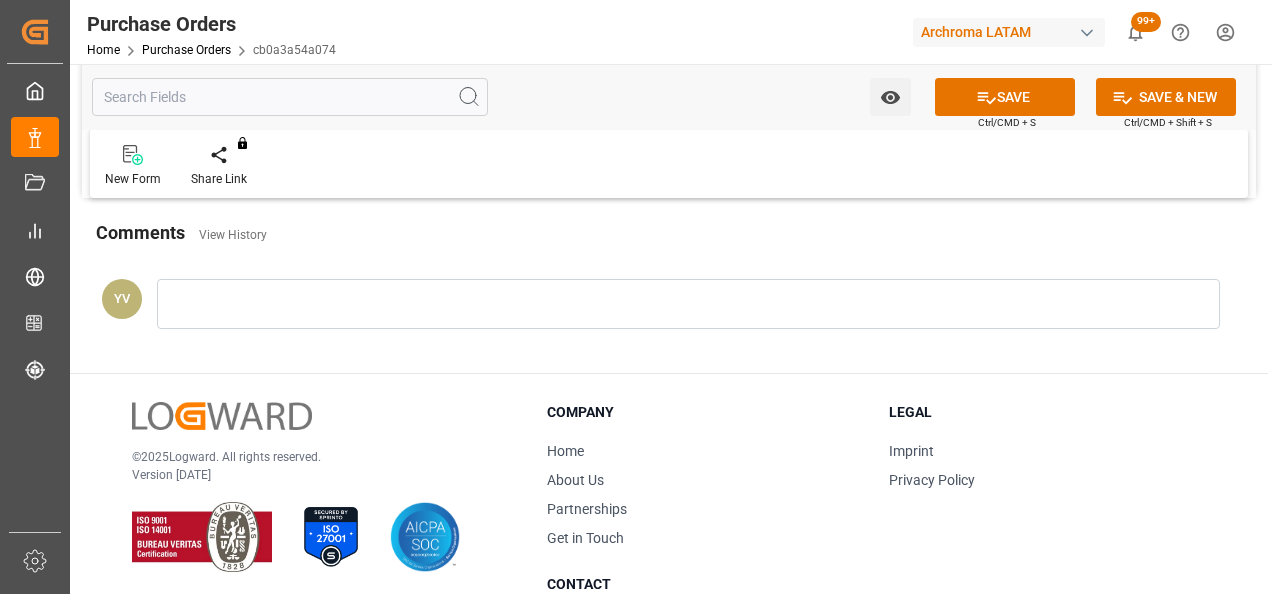 click at bounding box center [688, 304] 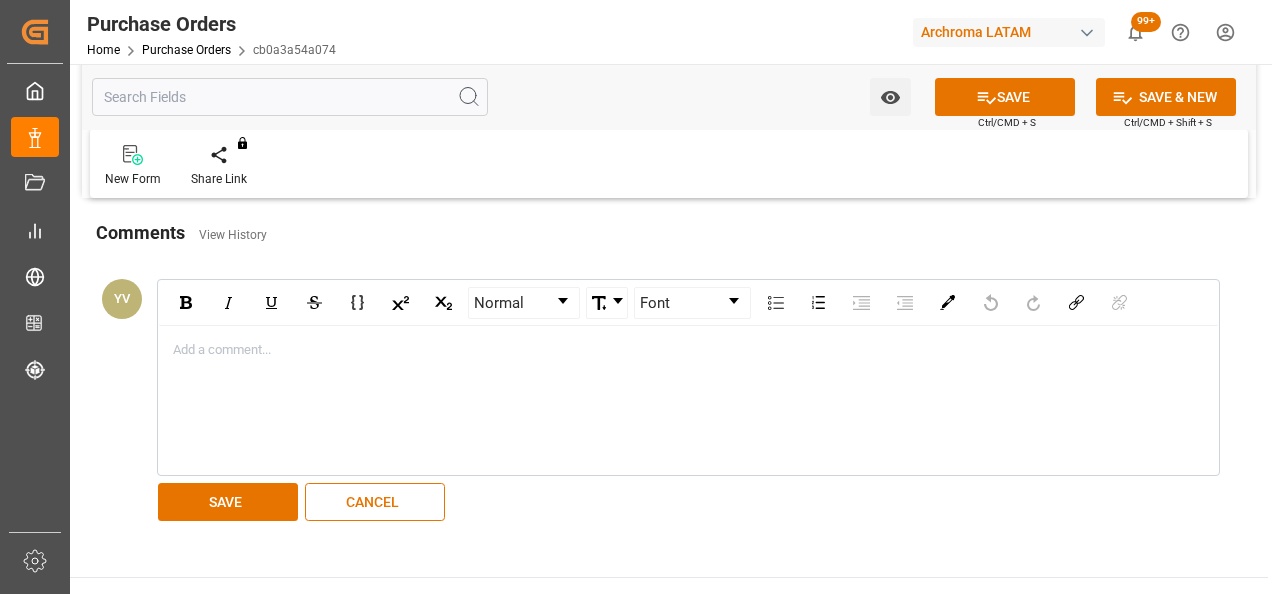 type 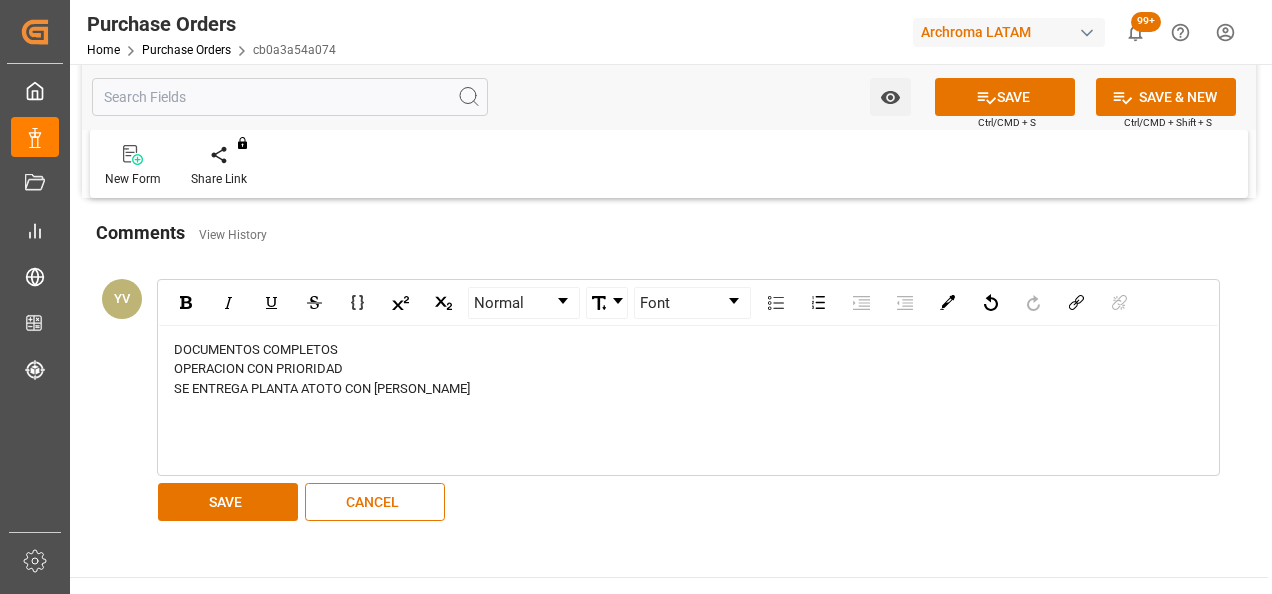 click on "SAVE" at bounding box center (228, 502) 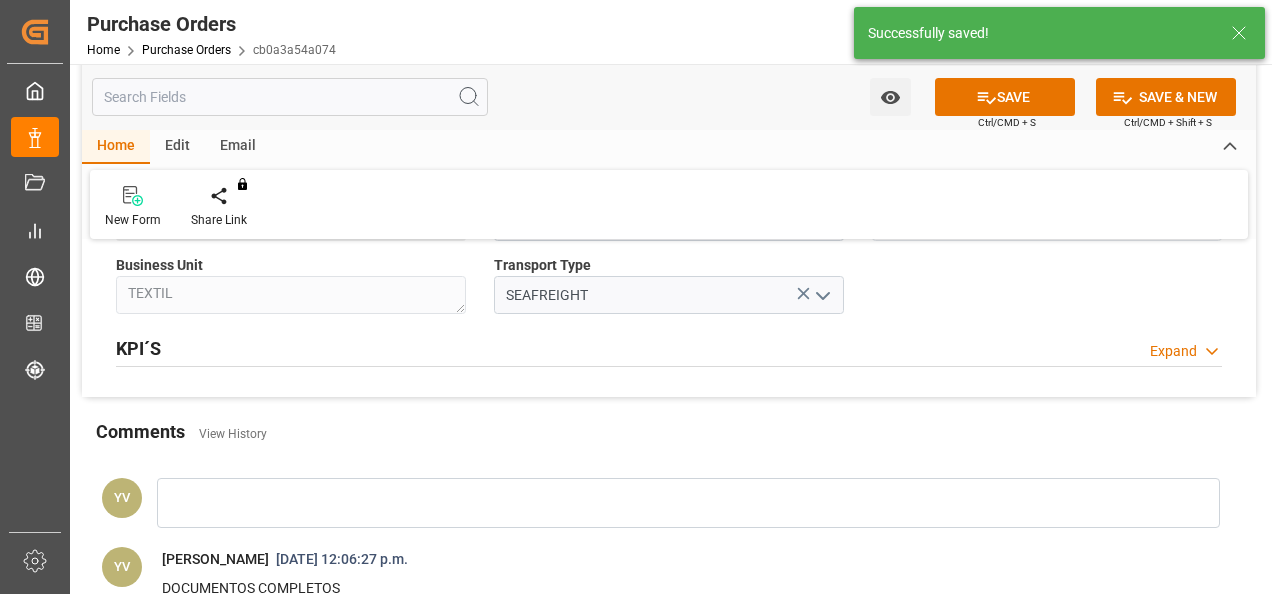 scroll, scrollTop: 1600, scrollLeft: 0, axis: vertical 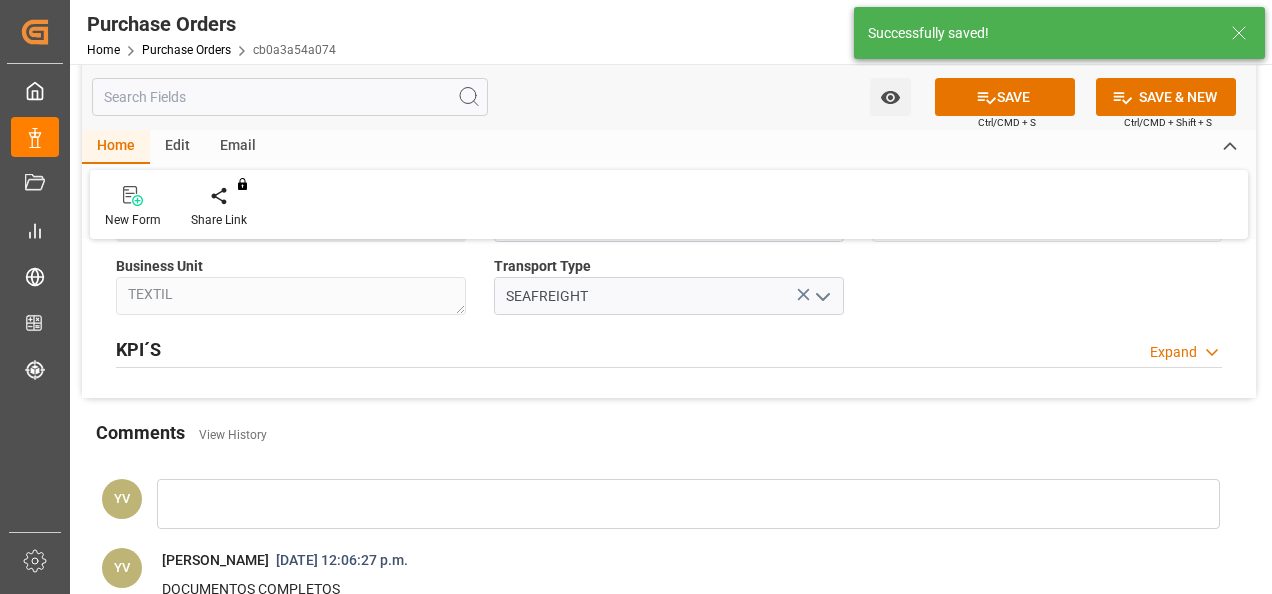 click 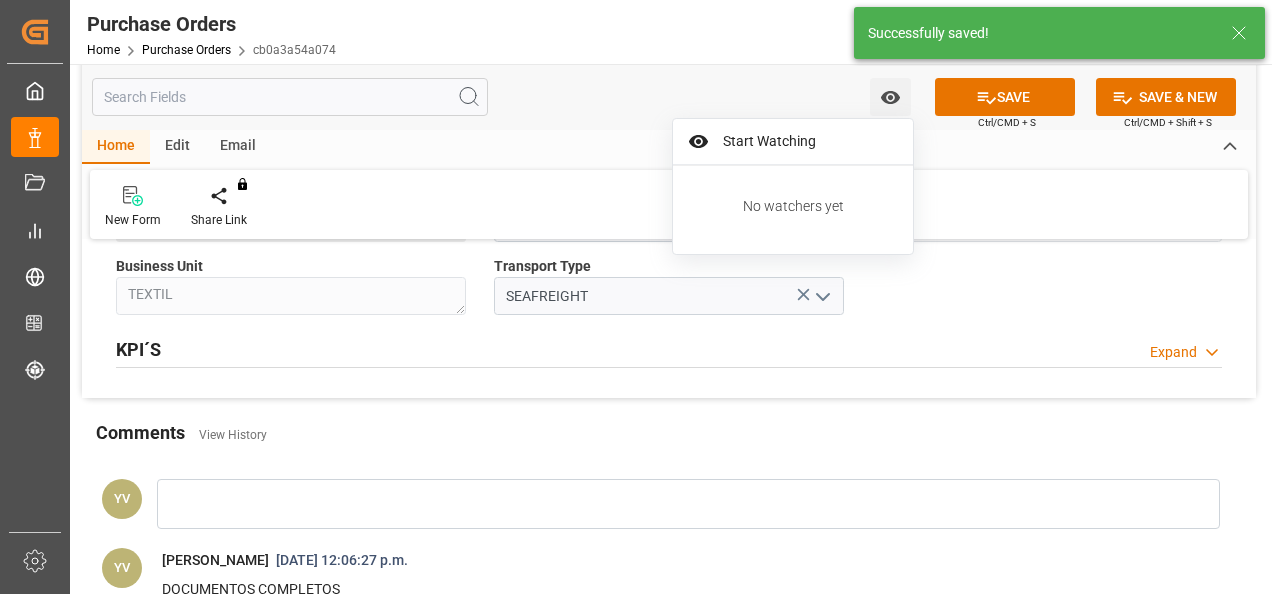 click on "Start Watching" at bounding box center [807, 141] 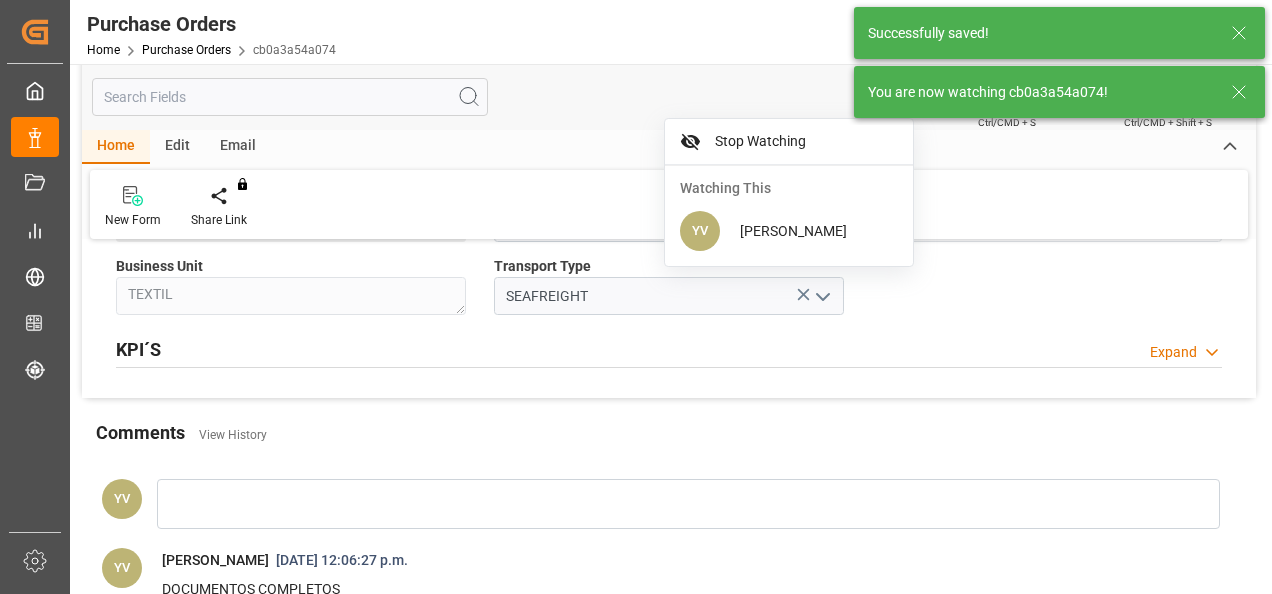 click on "You are now watching cb0a3a54a074!" at bounding box center (1059, 92) 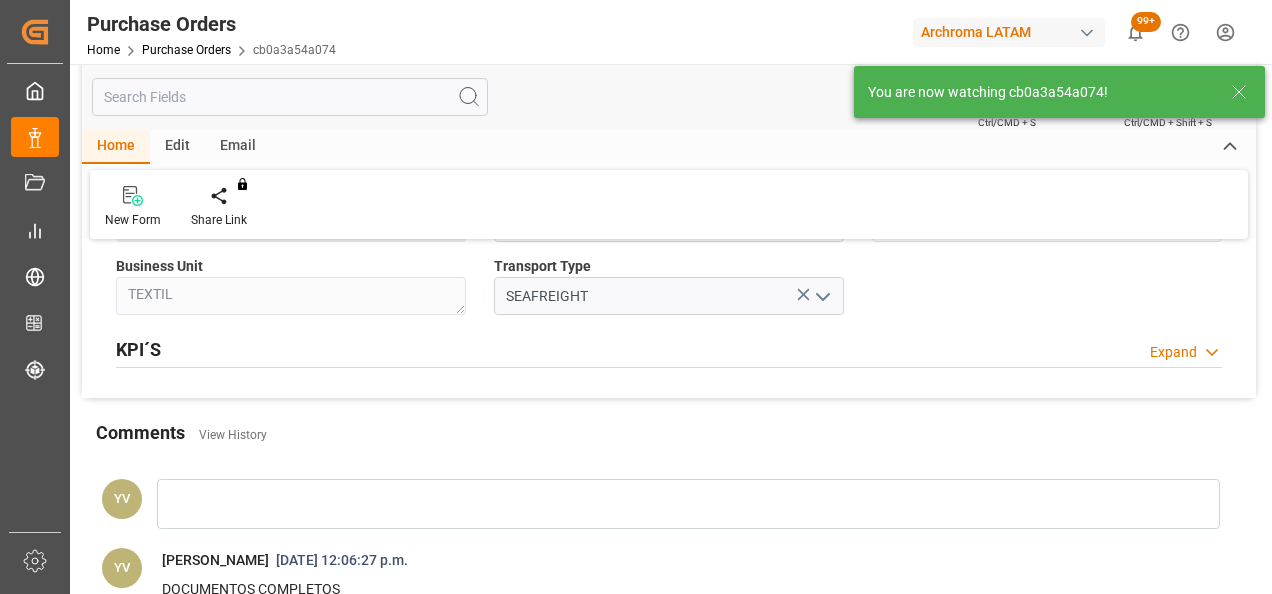 click 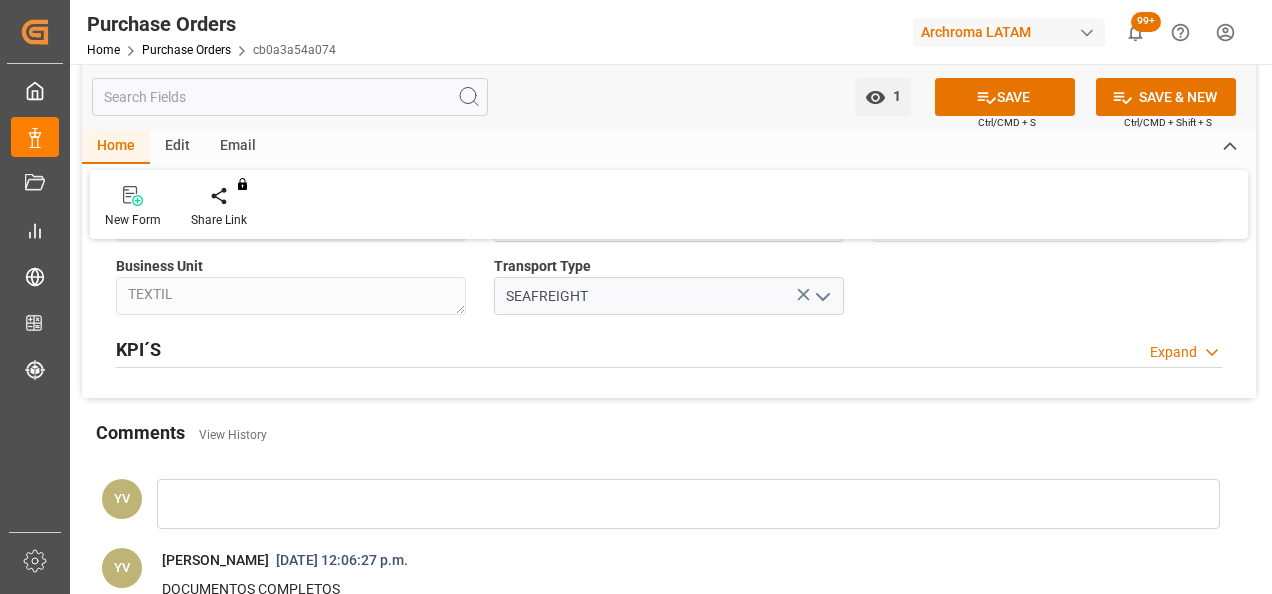 click 